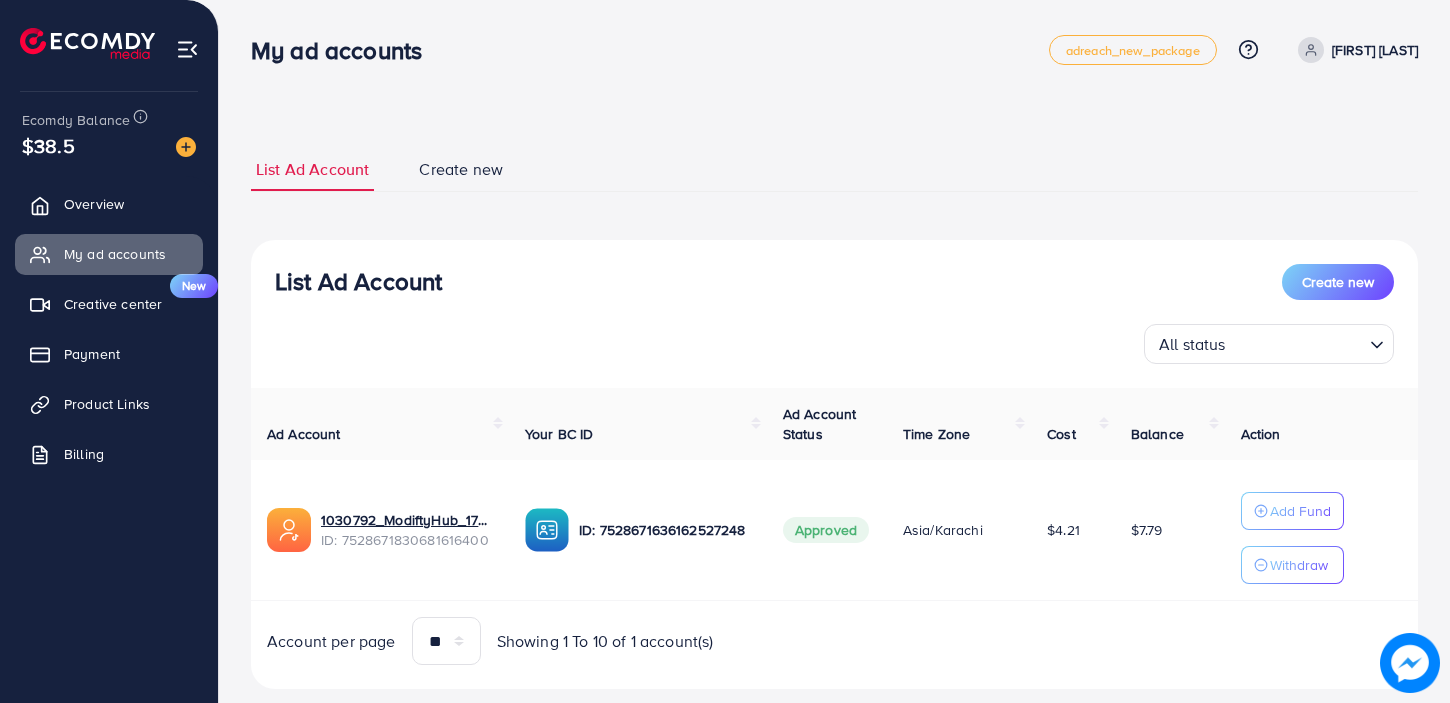click on "List Ad Account   Create new" at bounding box center (834, 282) 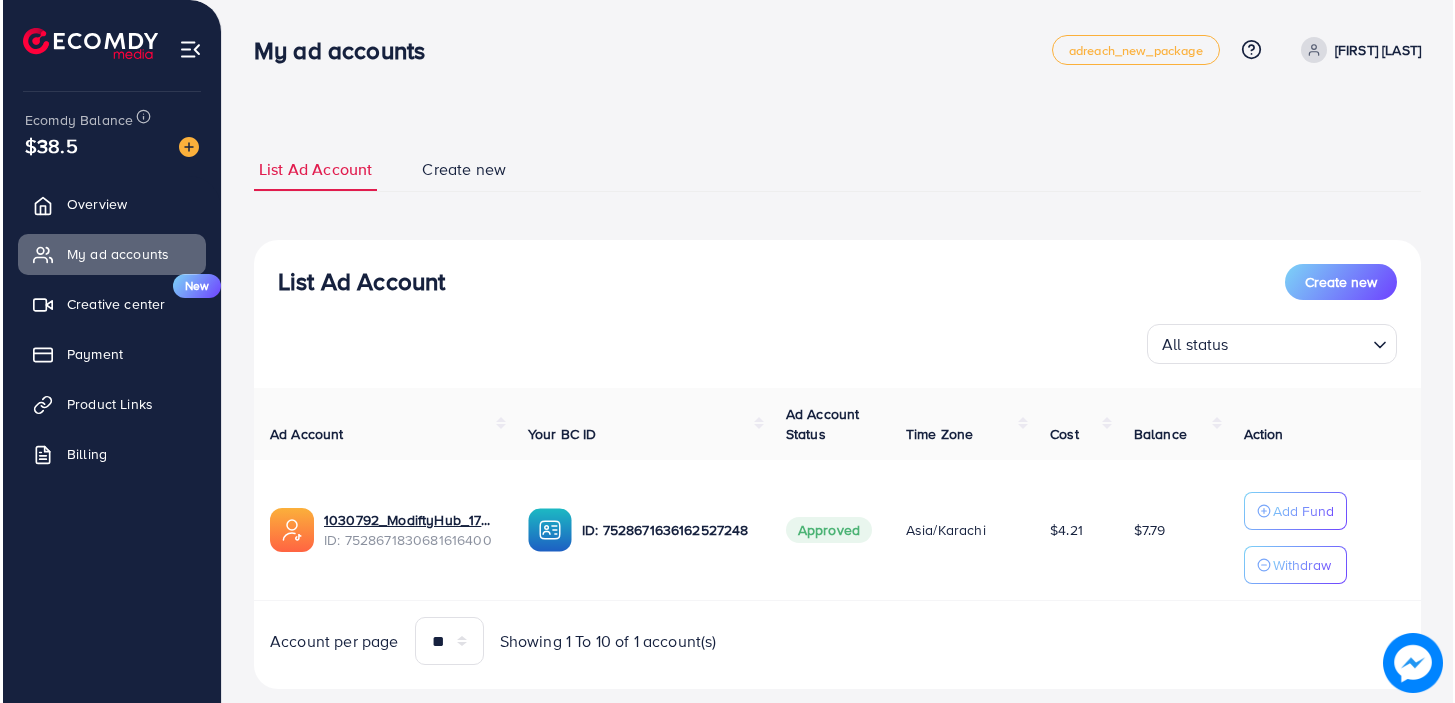 scroll, scrollTop: 0, scrollLeft: 0, axis: both 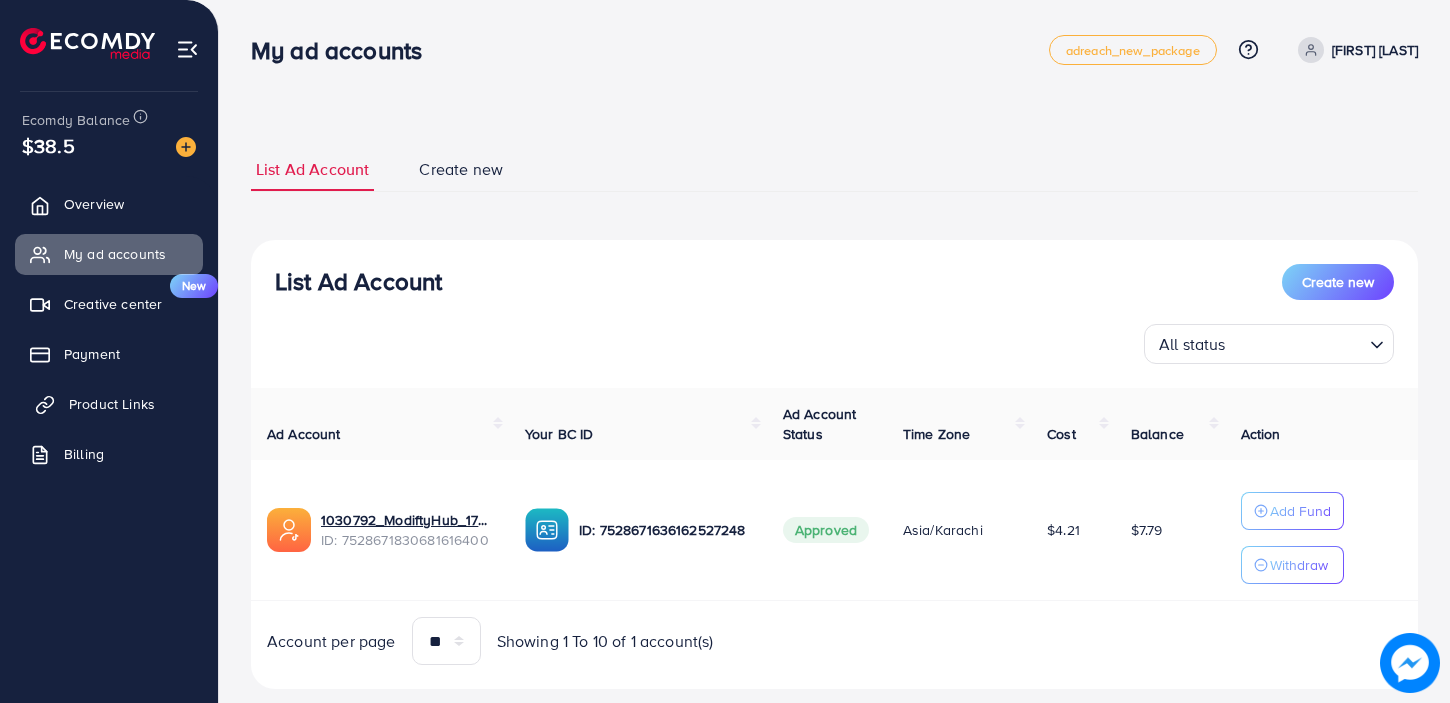click on "Product Links" at bounding box center [109, 404] 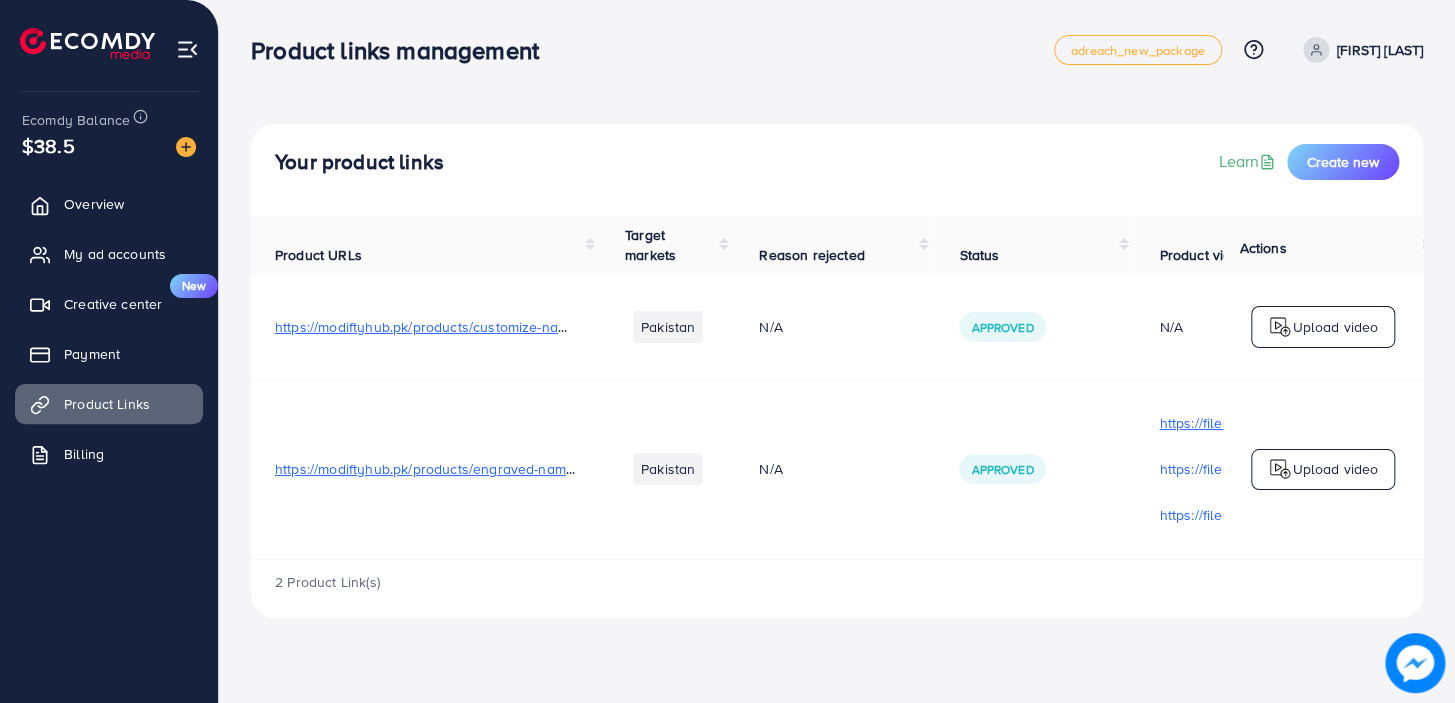click on "https://files.ecomdy.com/videos/219b3a7e-c940-47ed-a90e-5cb16595acb5-1753789083460.MP4" at bounding box center (1285, 423) 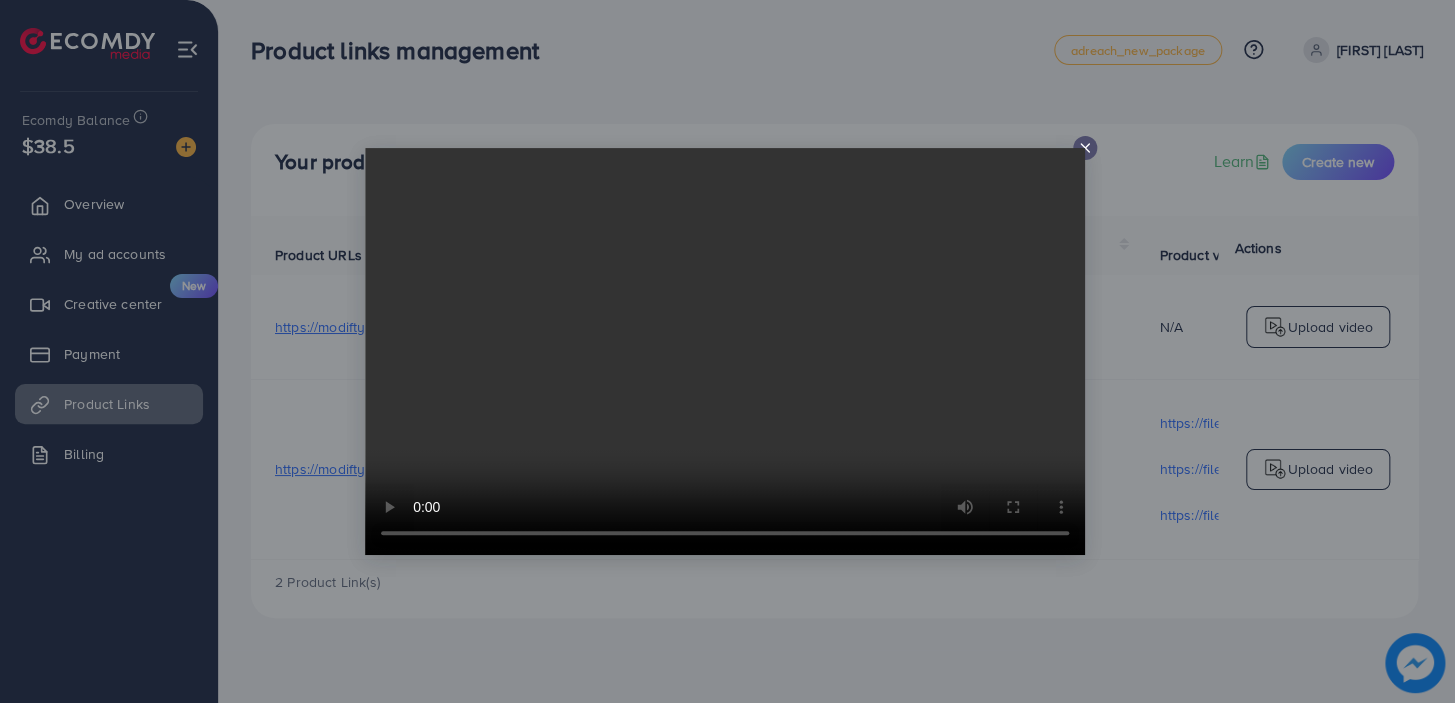 click 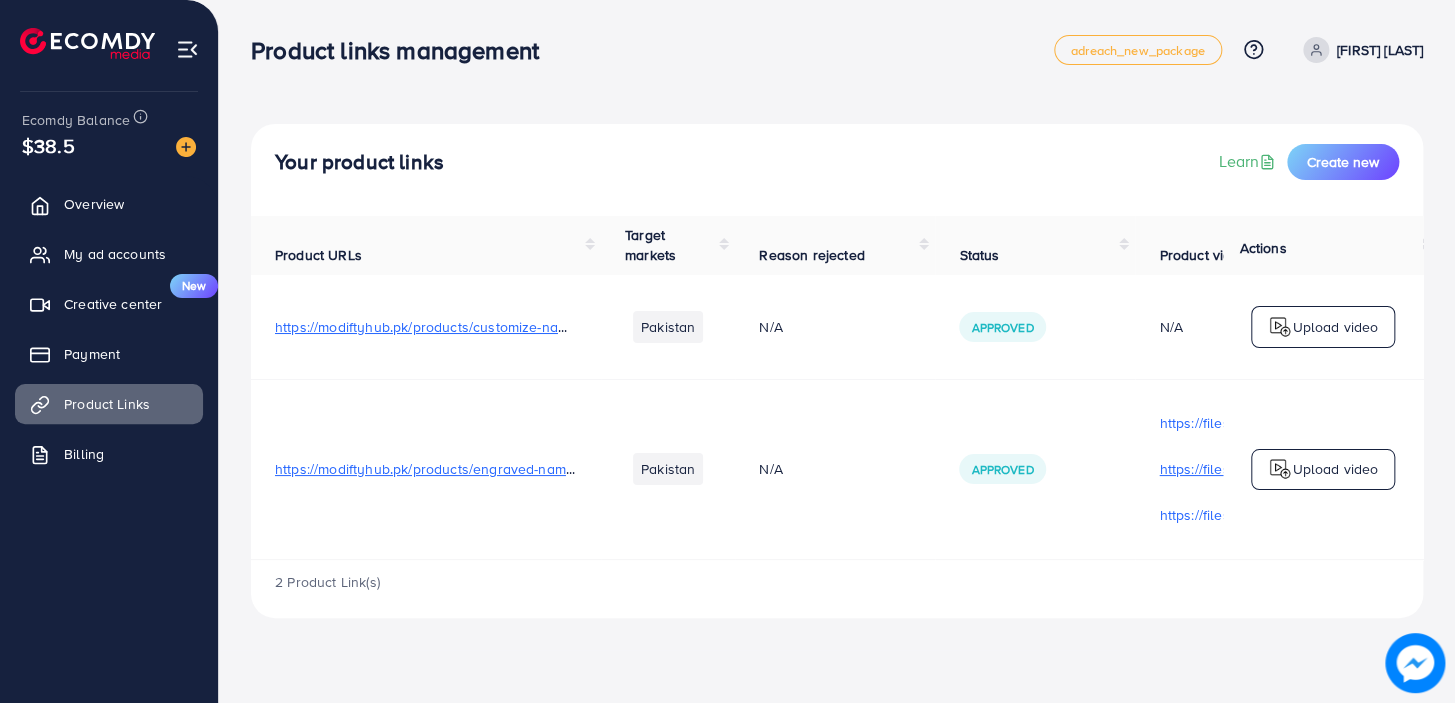 click on "https://files.ecomdy.com/videos/6a511a3a-5aca-466e-9d04-e64b236a33d3-1753789381717.MP4" at bounding box center (1285, 469) 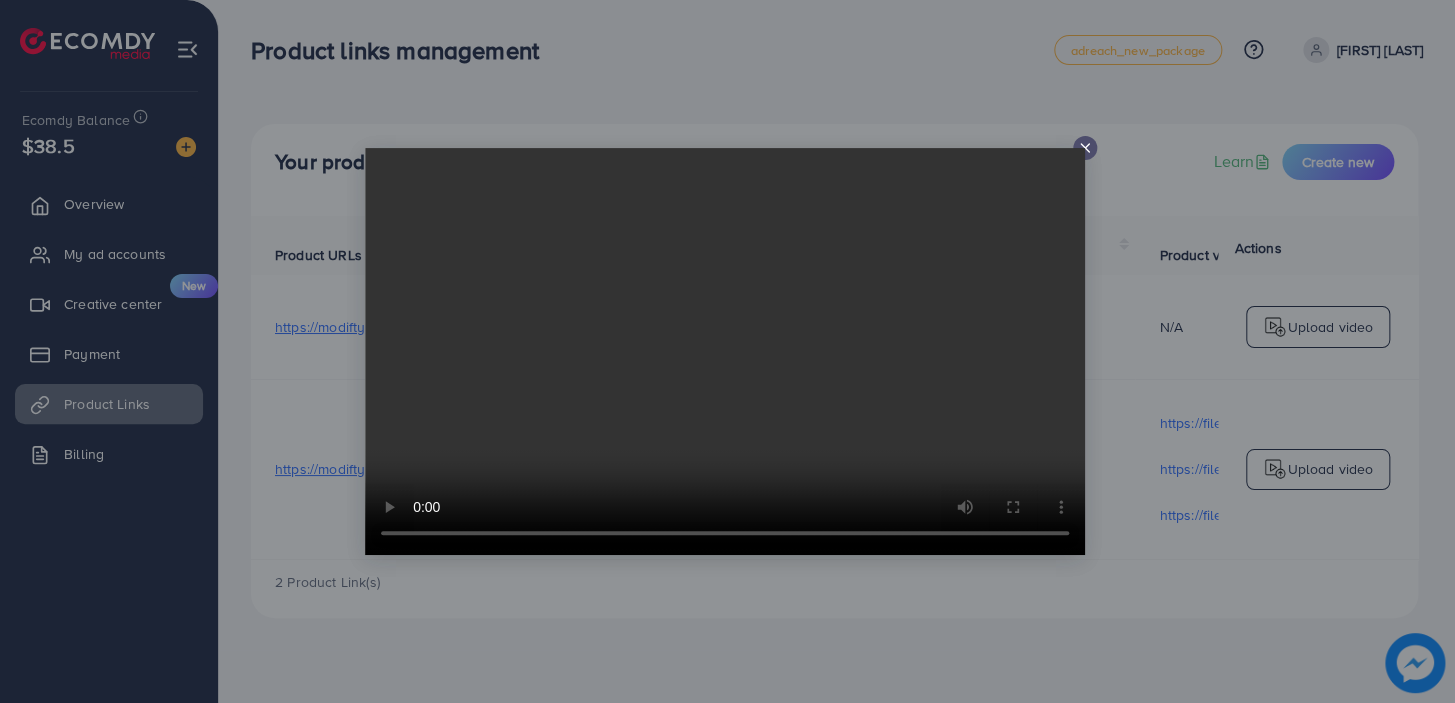 click at bounding box center (725, 351) 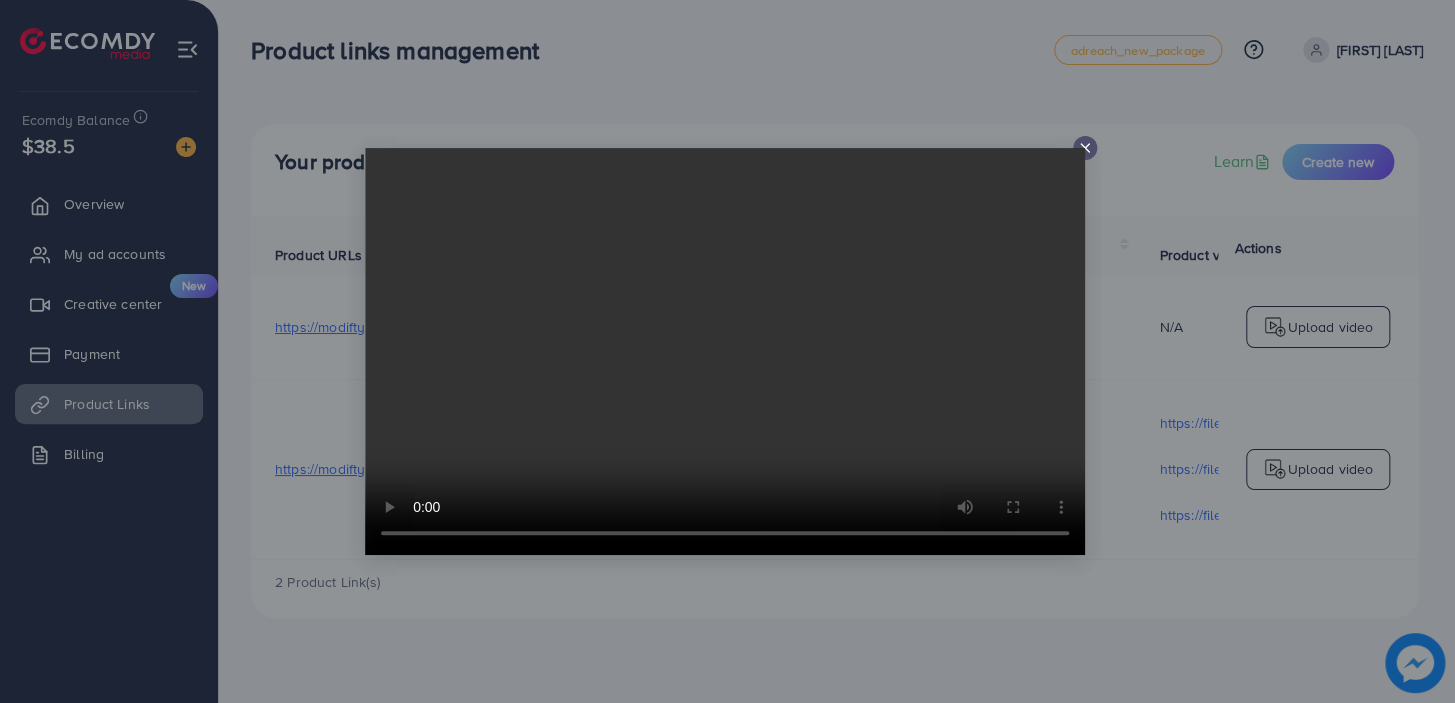 click 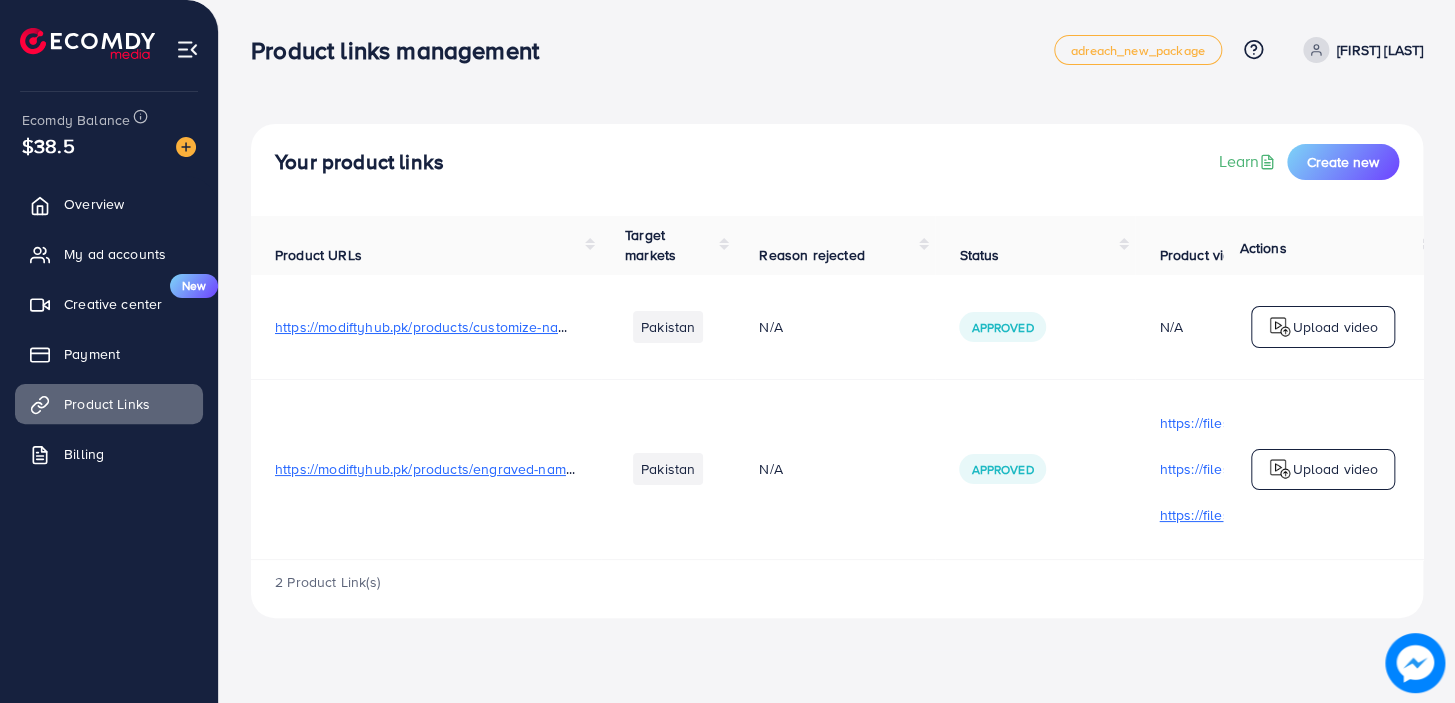 click on "https://files.ecomdy.com/videos/7dc12349-9e40-4f44-9ee1-8447d7bedd78-1754376992398.mp4" at bounding box center (1285, 515) 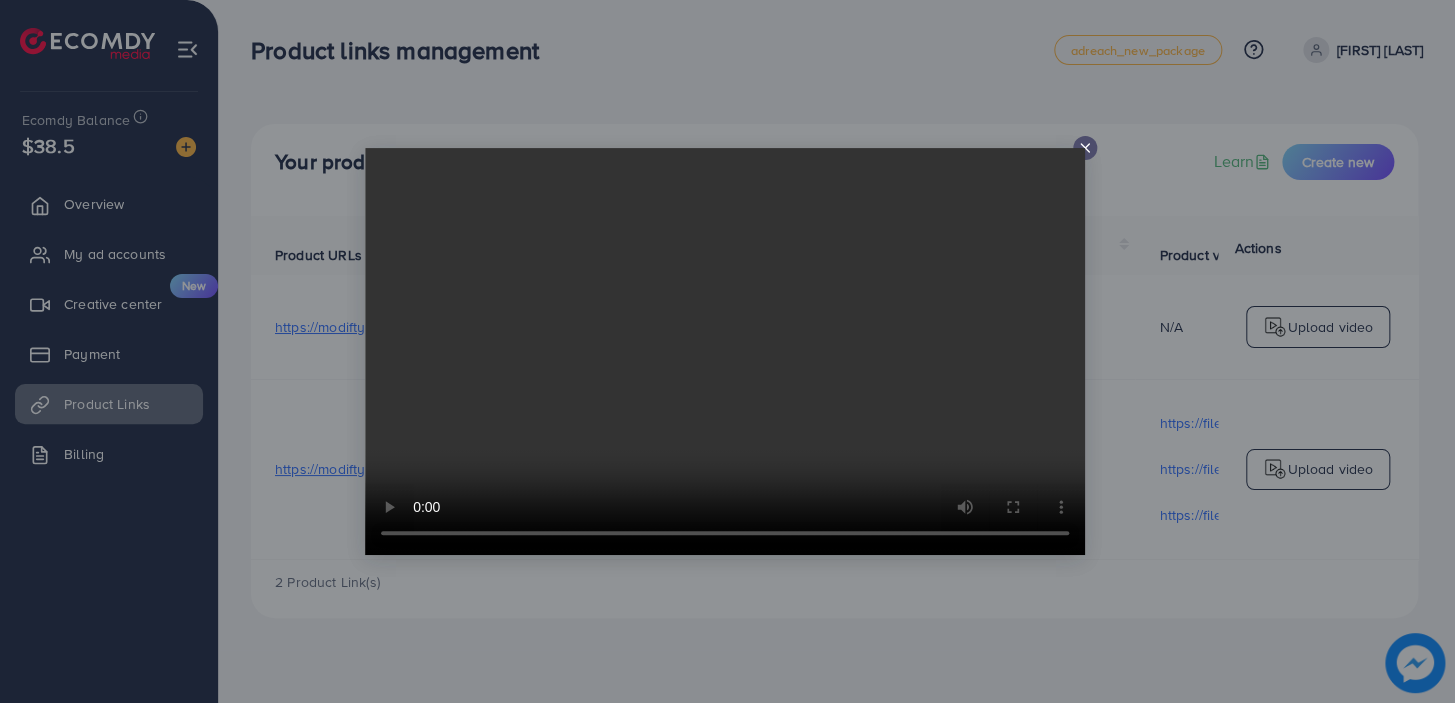 type 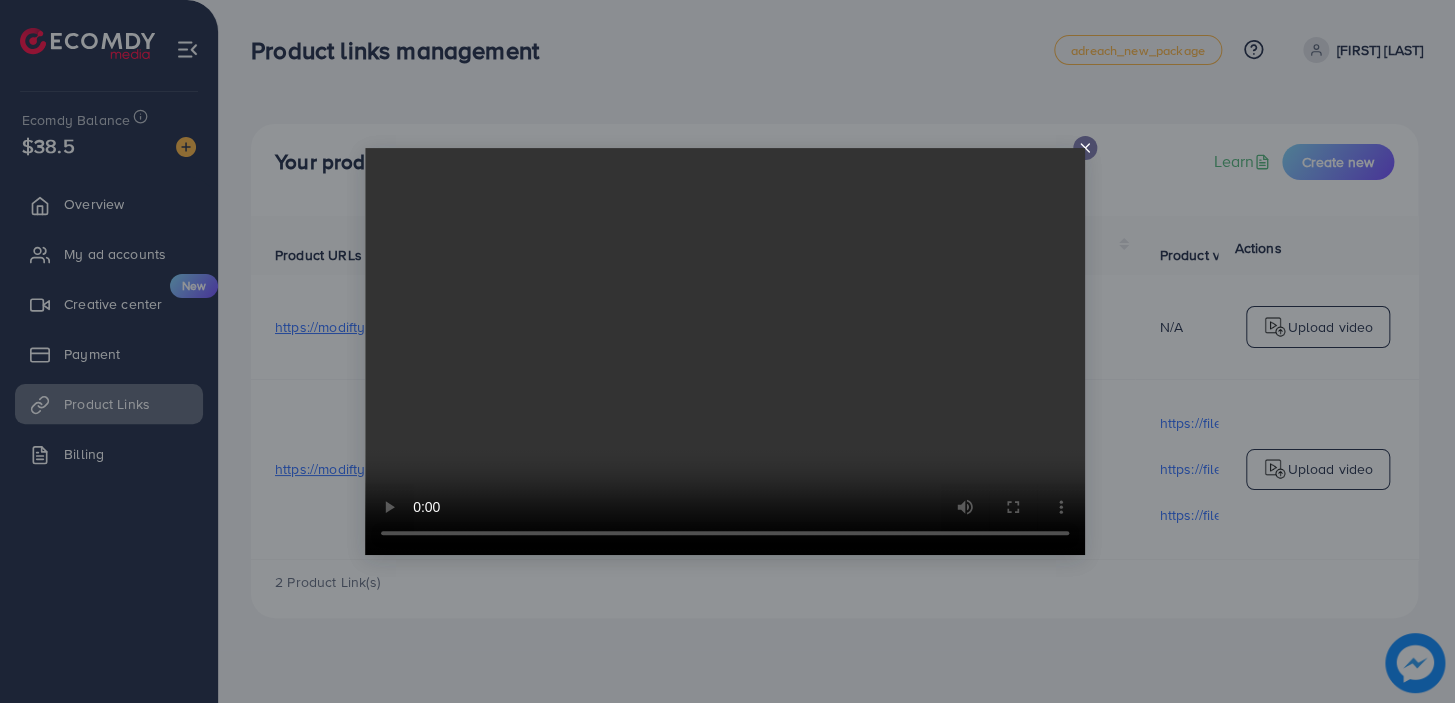 click 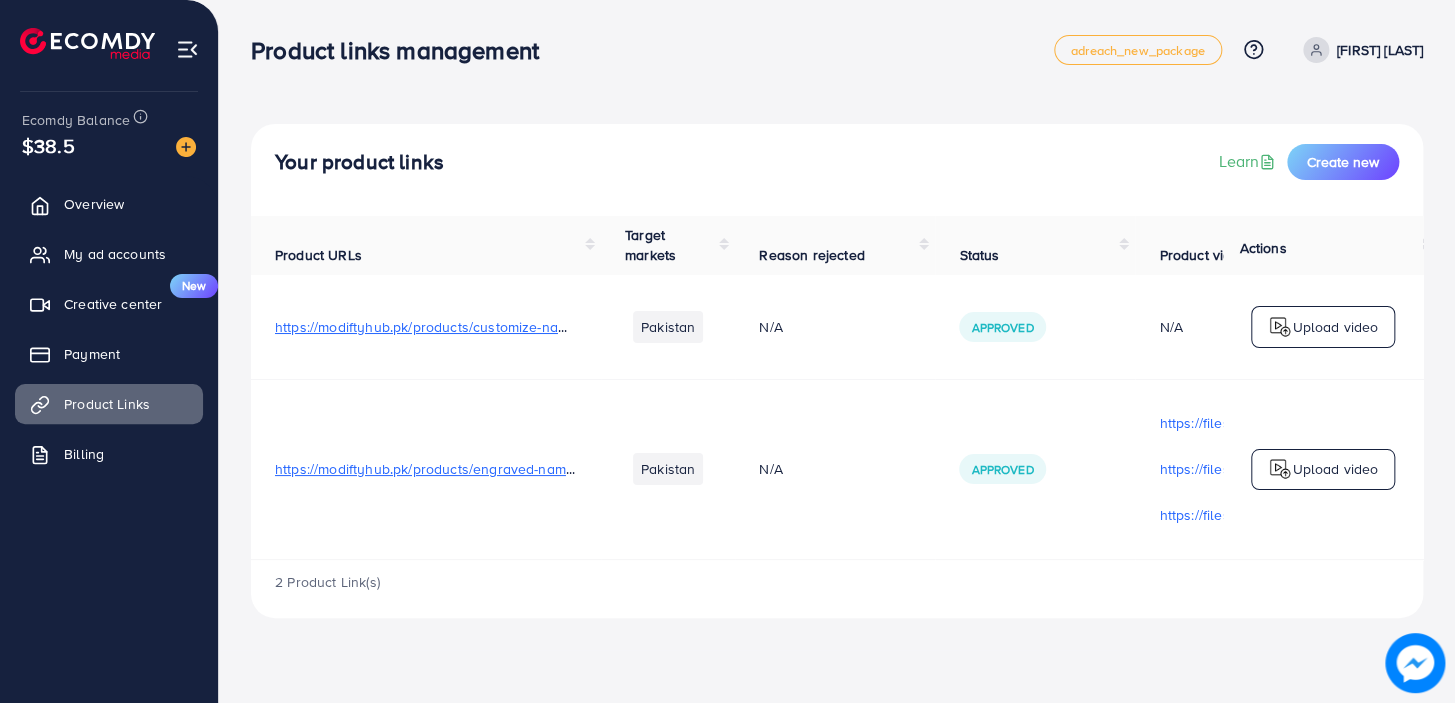 click on "Upload video" at bounding box center (1335, 469) 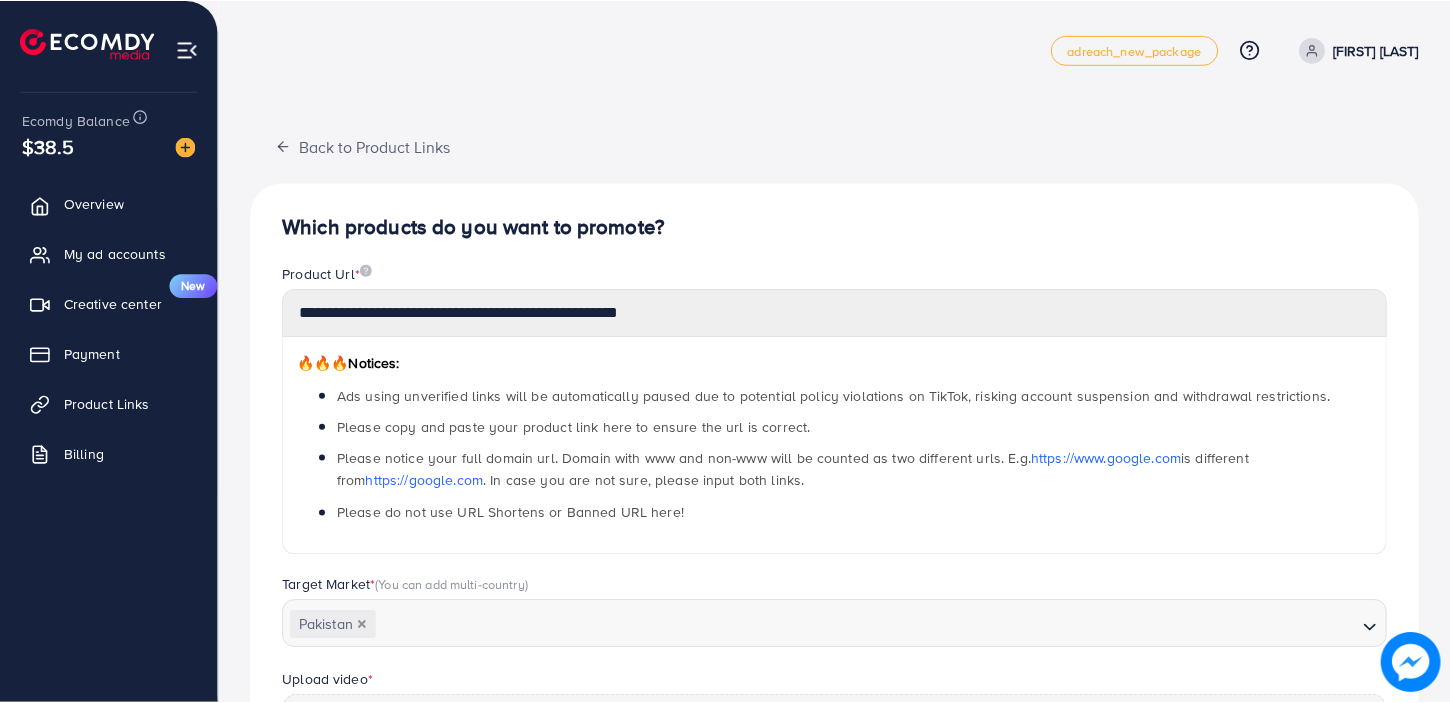 scroll, scrollTop: 611, scrollLeft: 0, axis: vertical 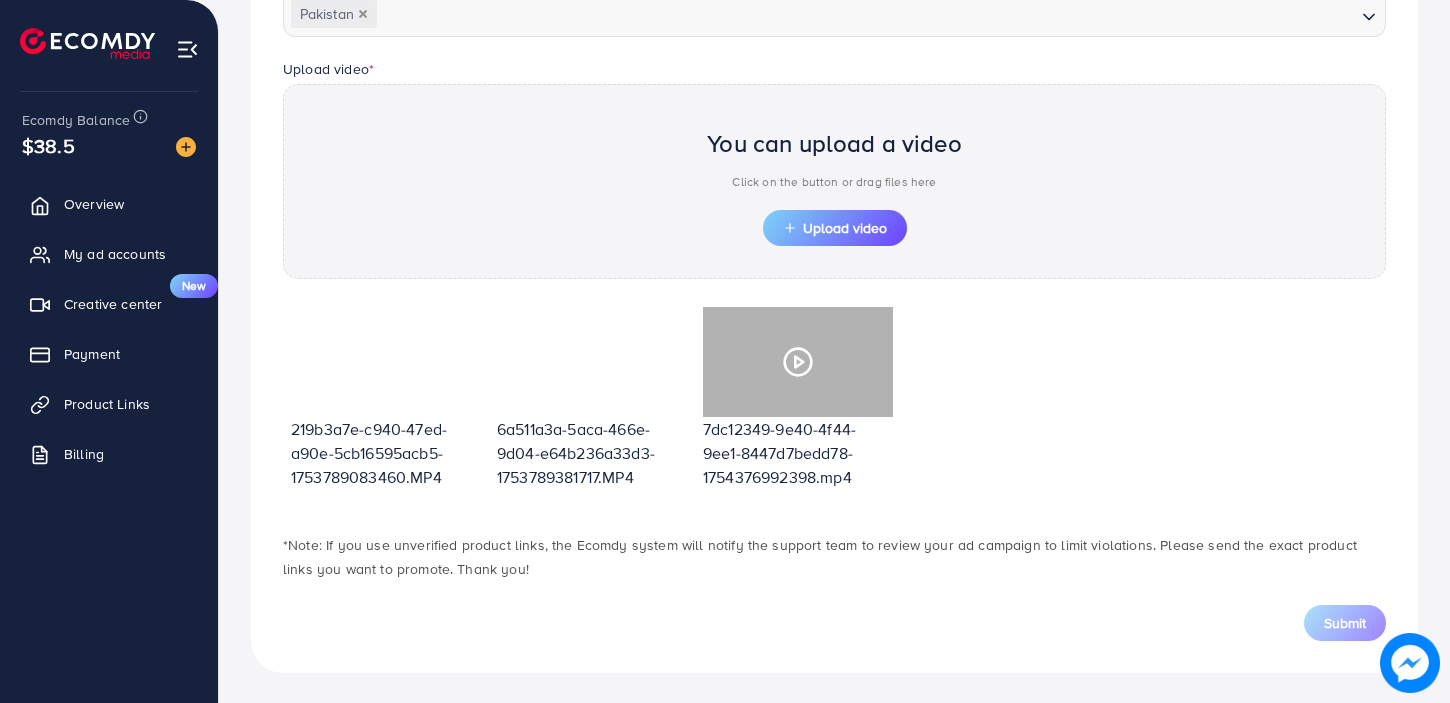 click 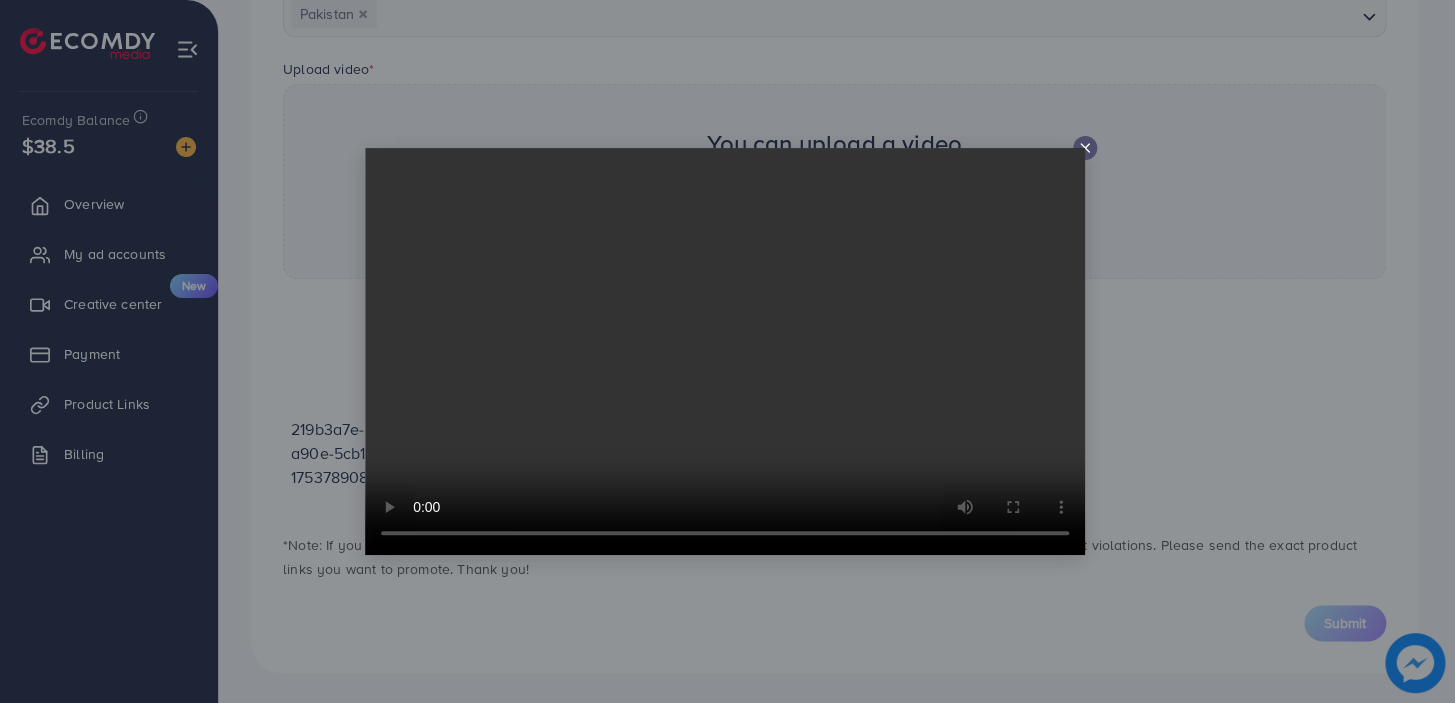 click 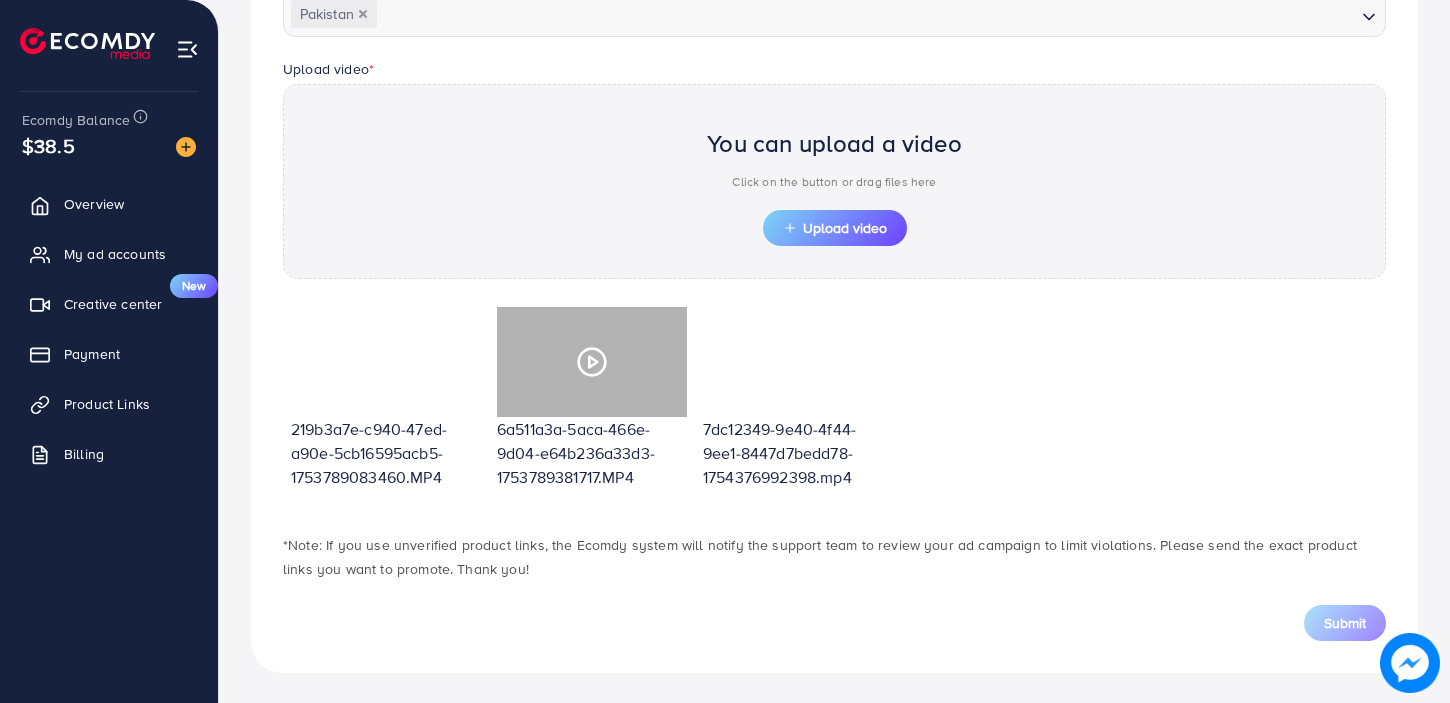 click 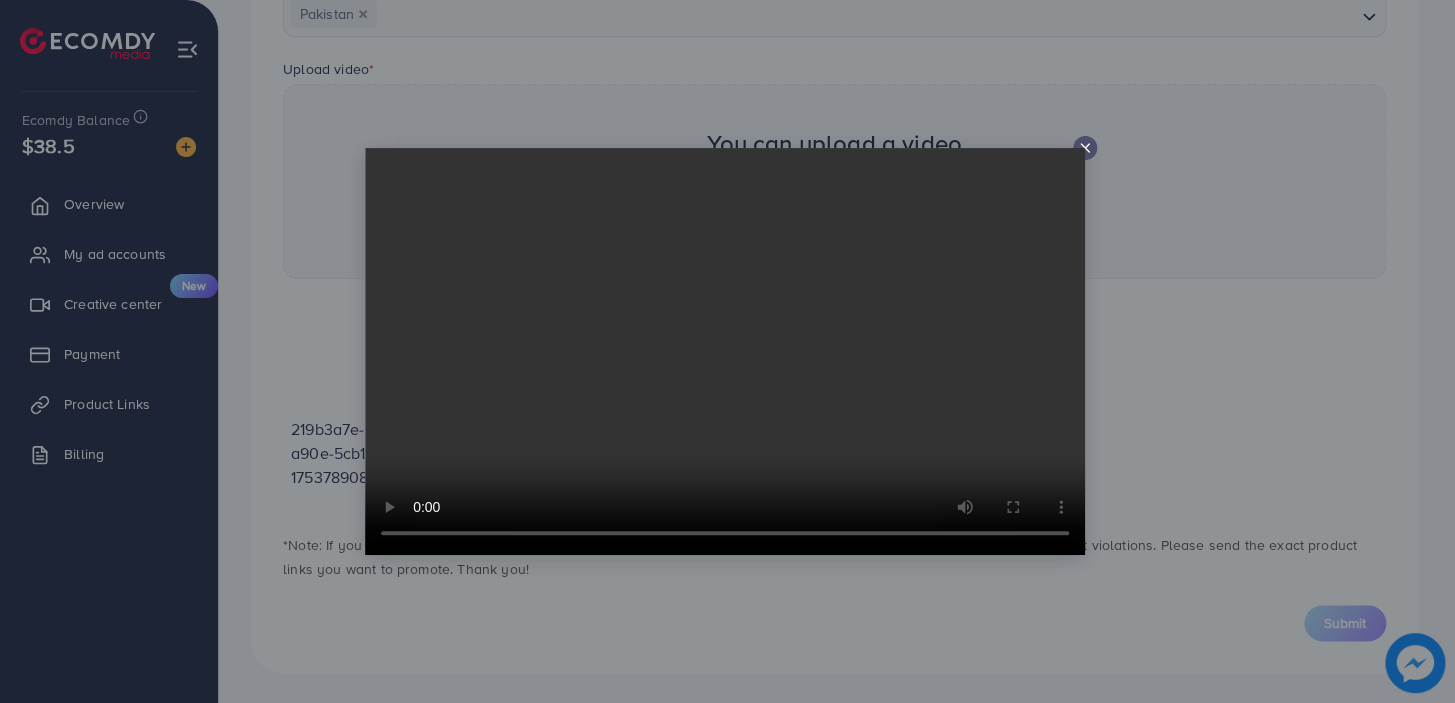 click 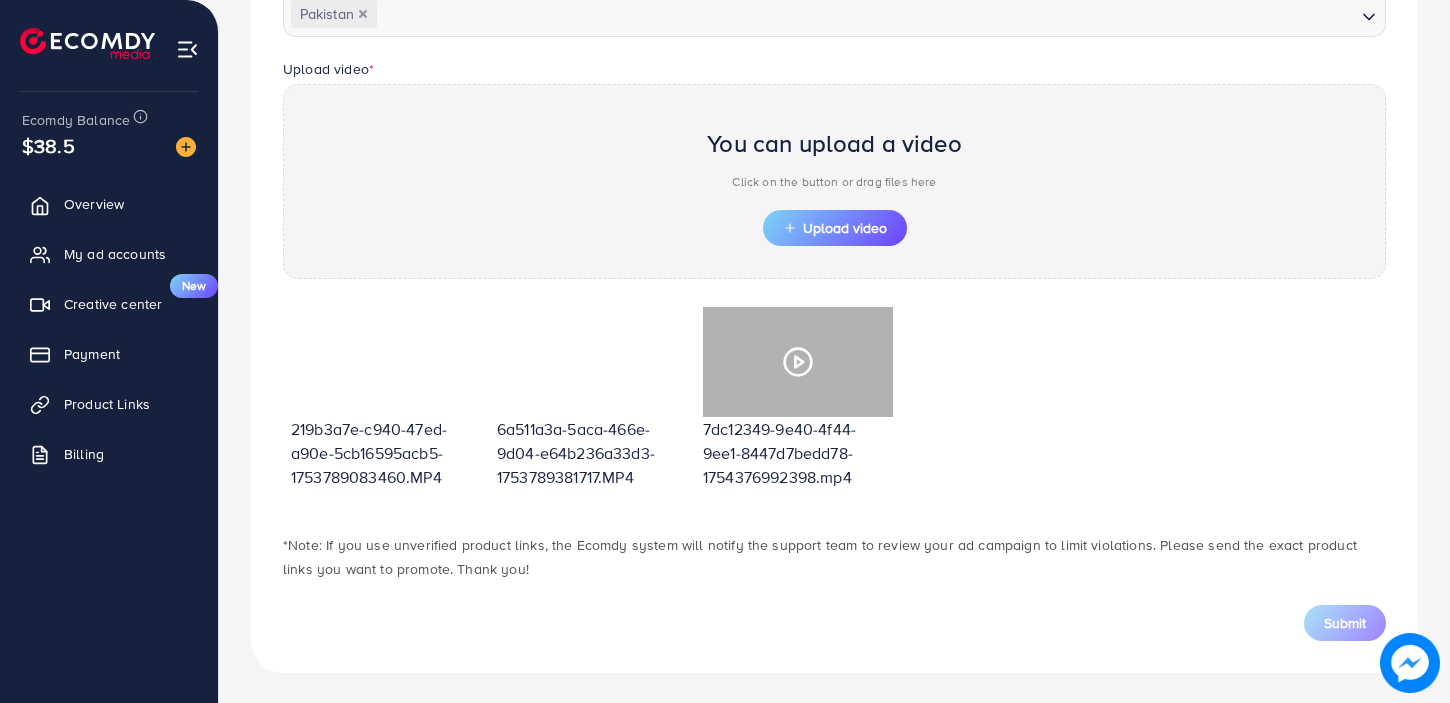 click at bounding box center [798, 362] 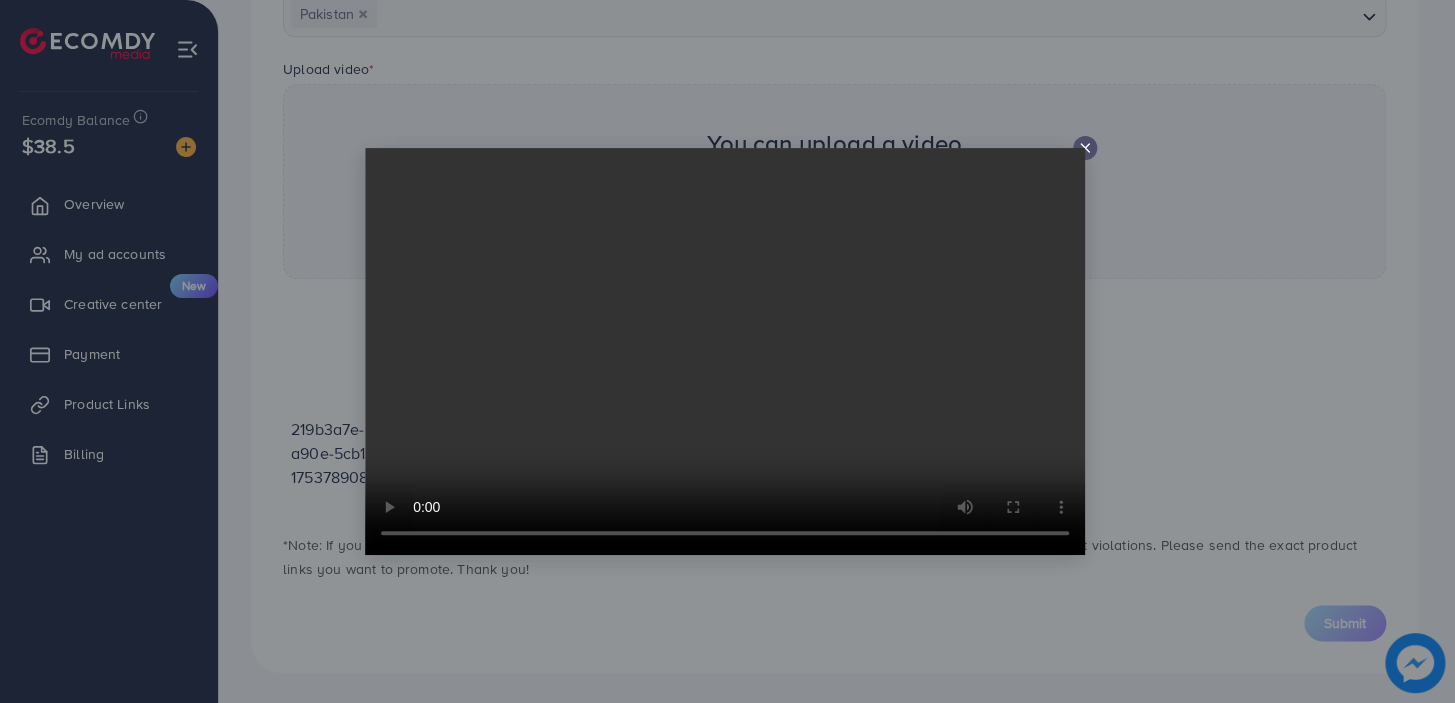 click 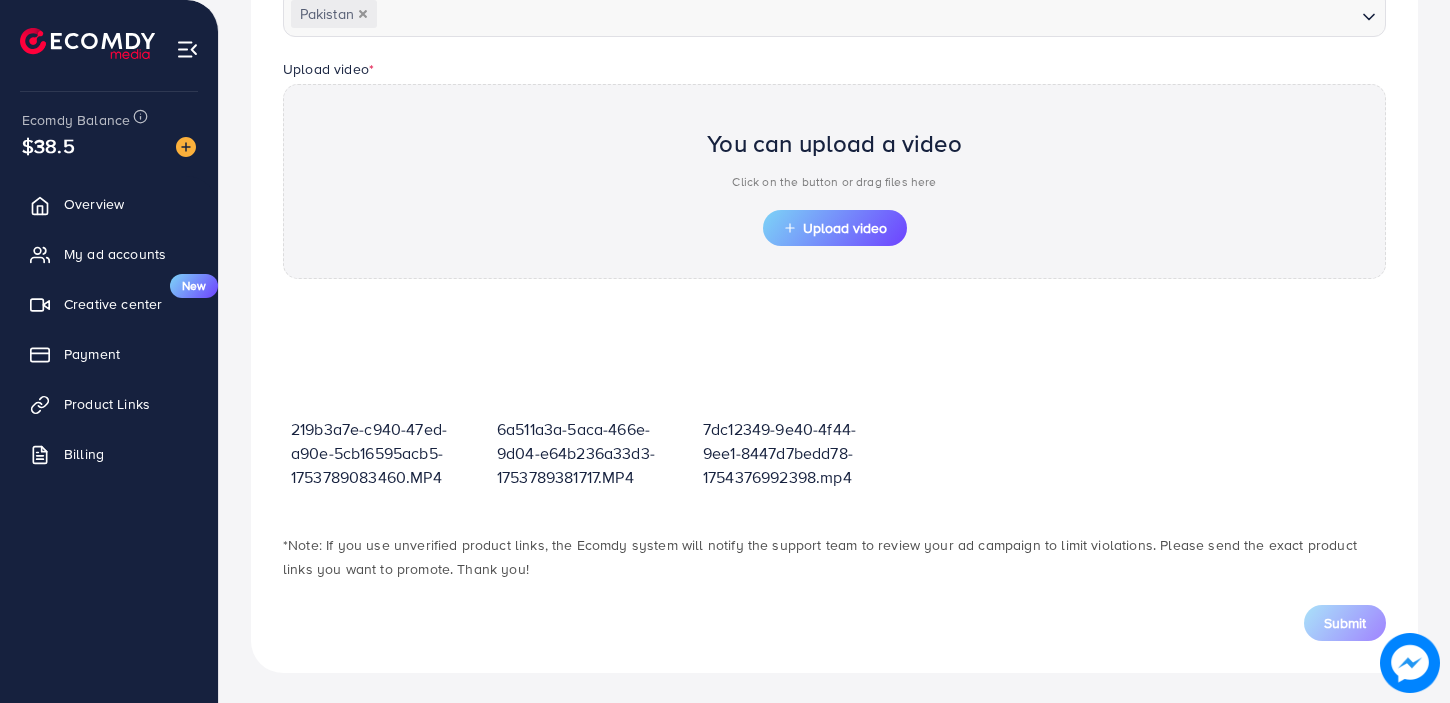 drag, startPoint x: 388, startPoint y: 360, endPoint x: 1134, endPoint y: 396, distance: 746.8681 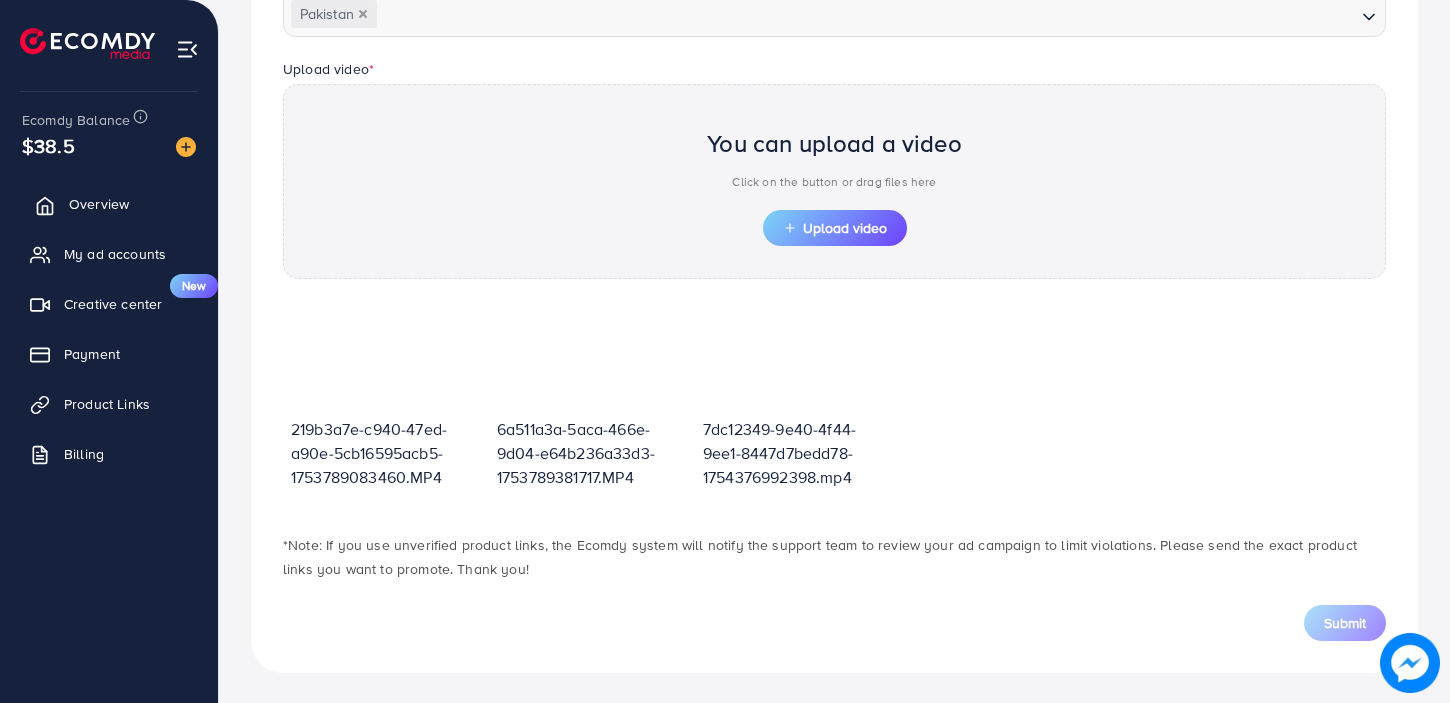 click on "Overview" at bounding box center (99, 204) 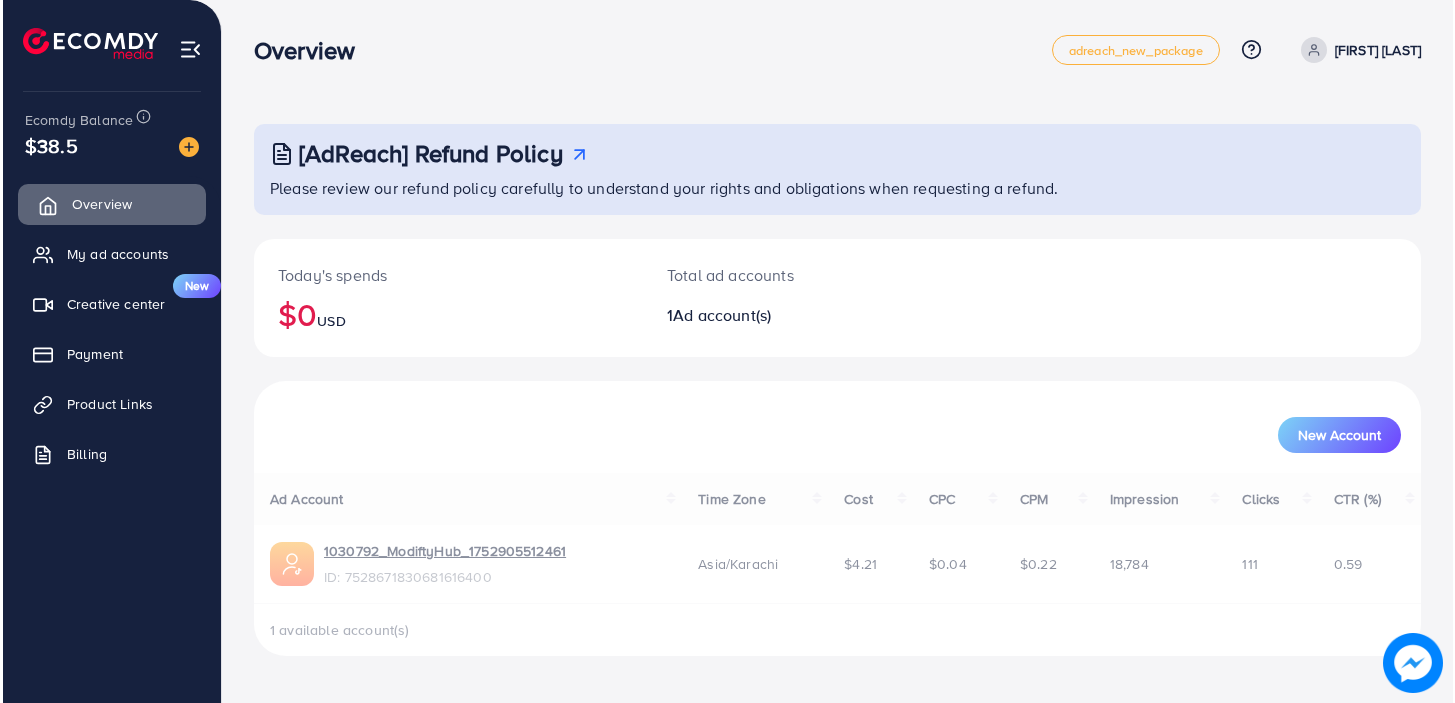 scroll, scrollTop: 0, scrollLeft: 0, axis: both 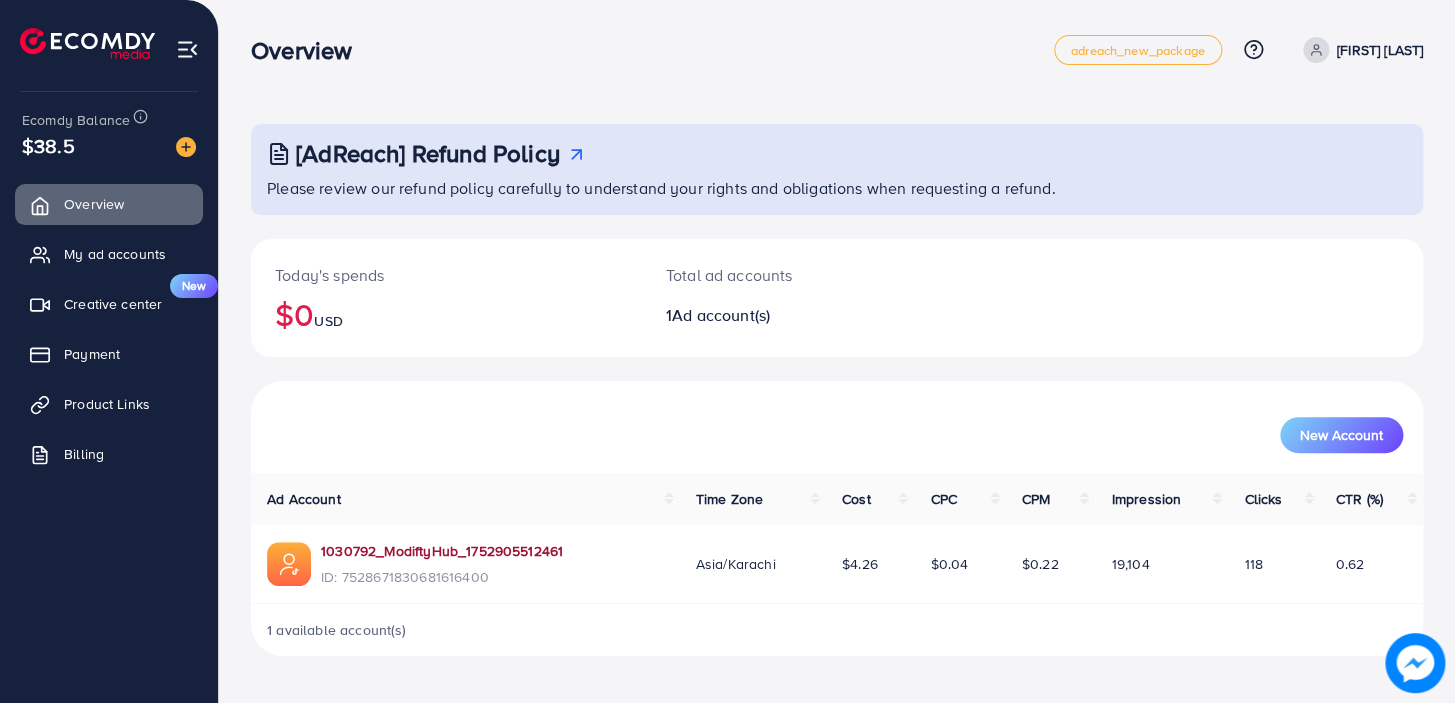 click on "1030792_ModiftyHub_1752905512461" at bounding box center [442, 551] 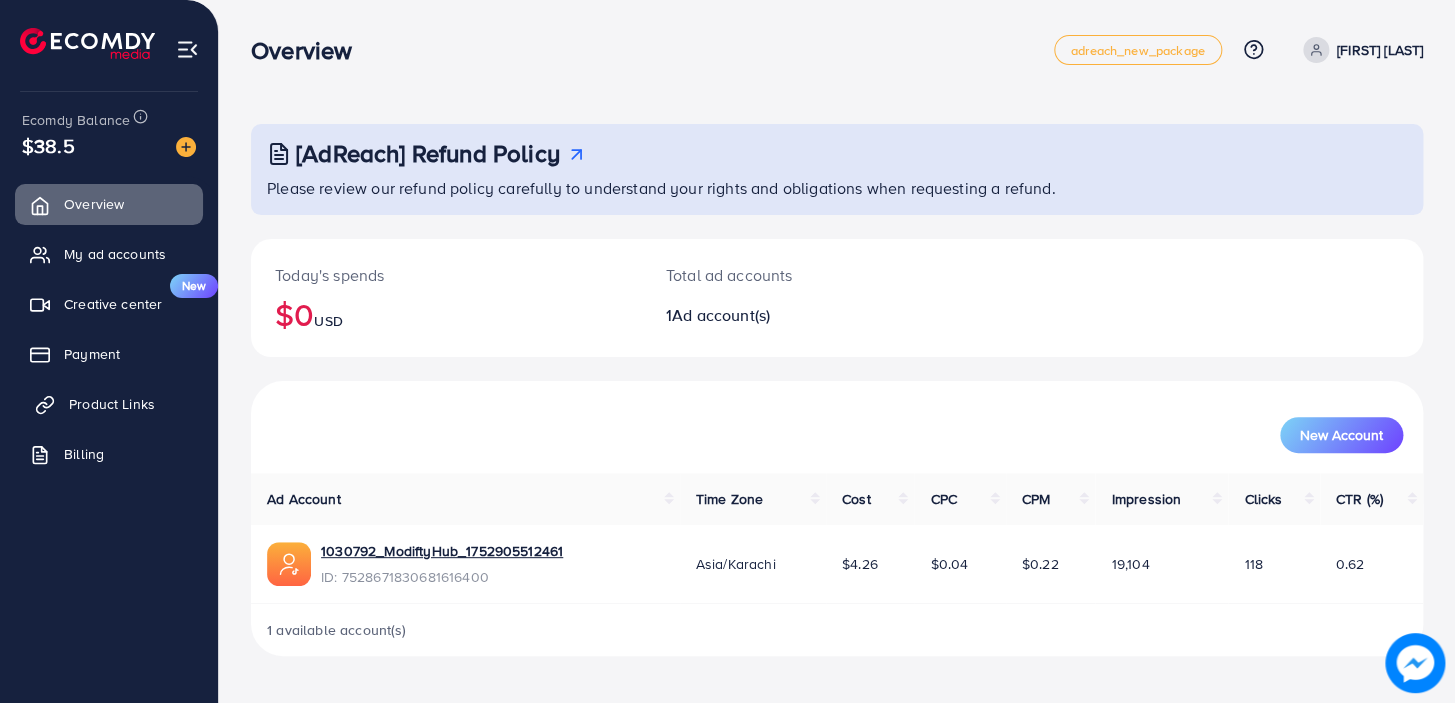 click on "Product Links" at bounding box center (112, 404) 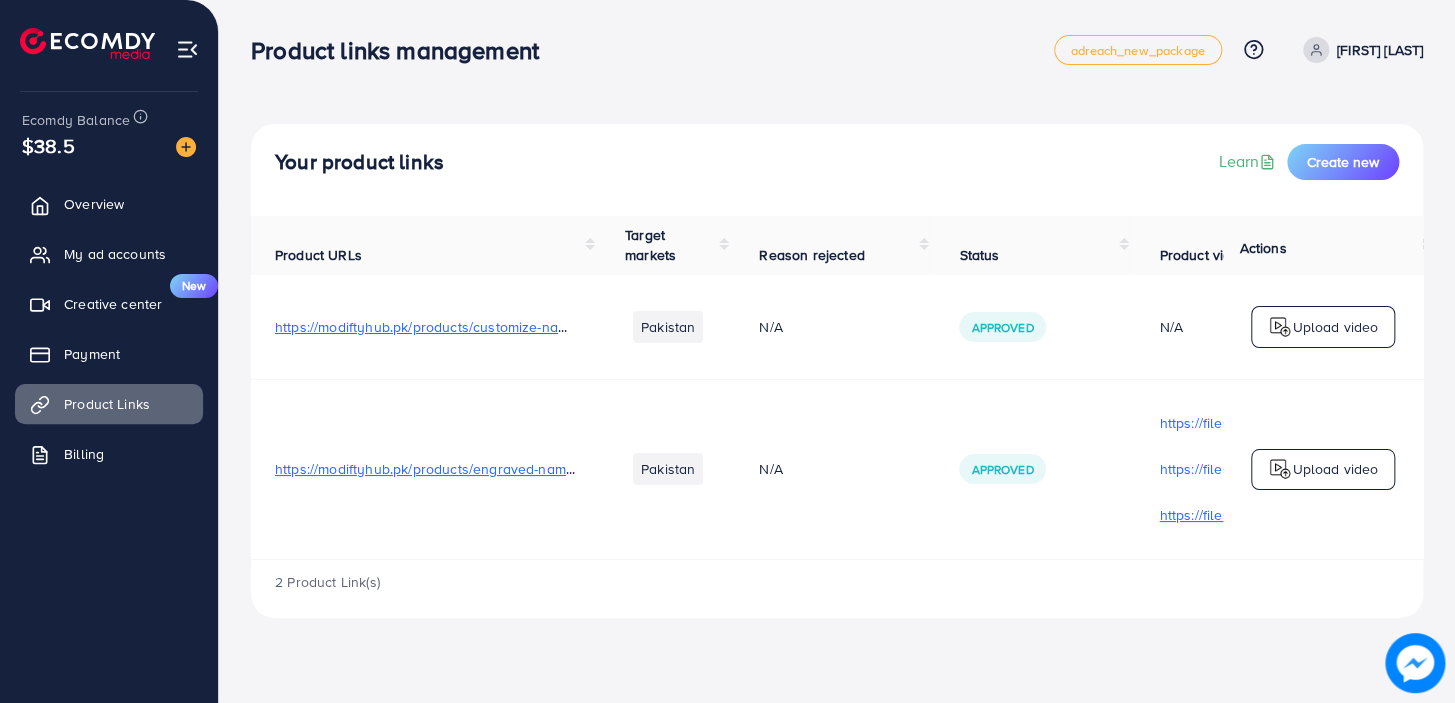 click on "https://files.ecomdy.com/videos/7dc12349-9e40-4f44-9ee1-8447d7bedd78-1754376992398.mp4" at bounding box center (1285, 515) 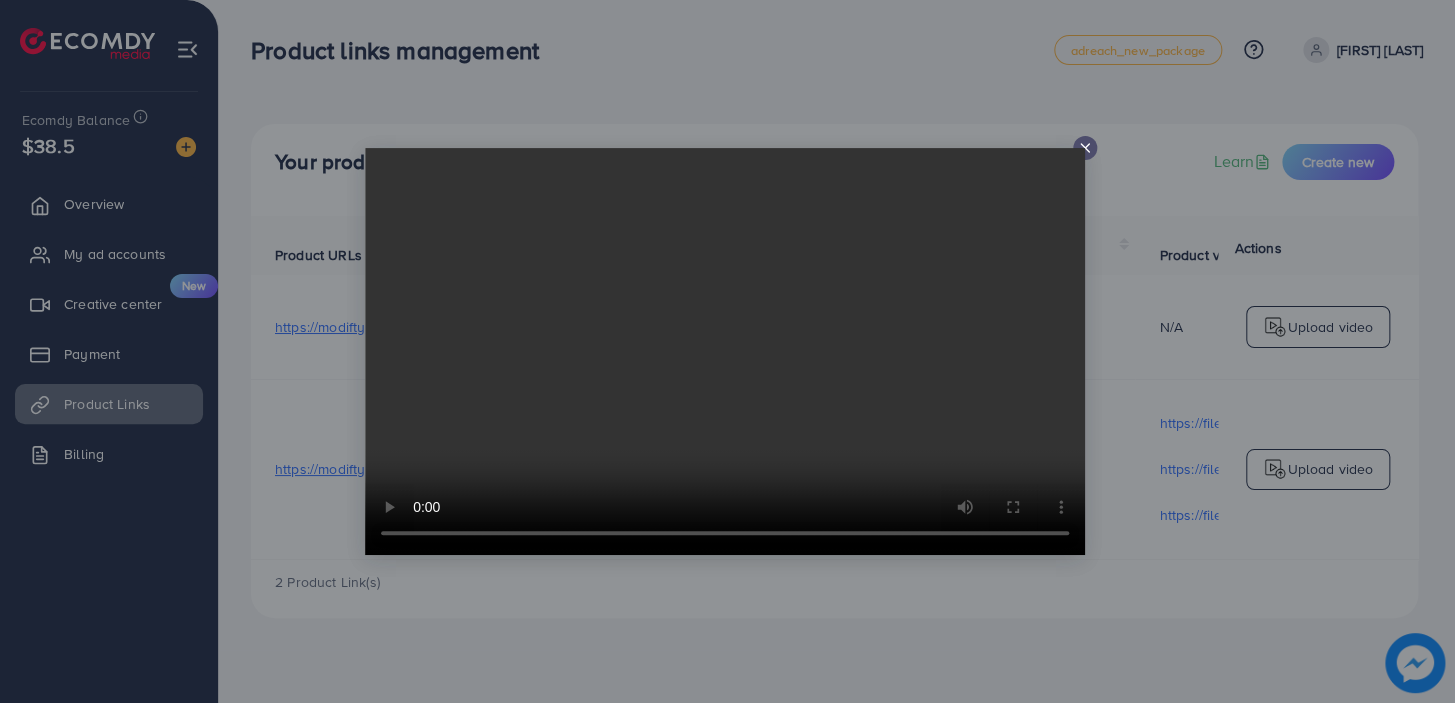 click 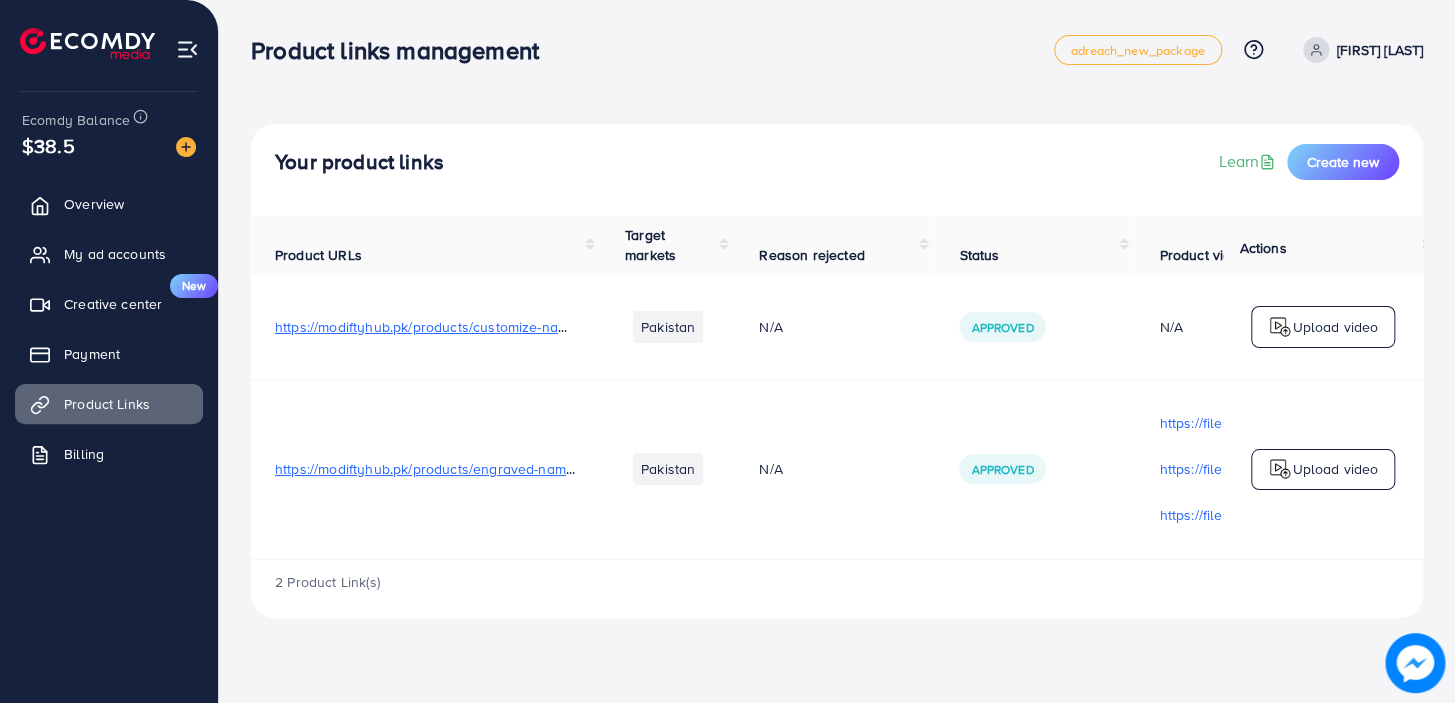 click on "Upload video" at bounding box center (1323, 470) 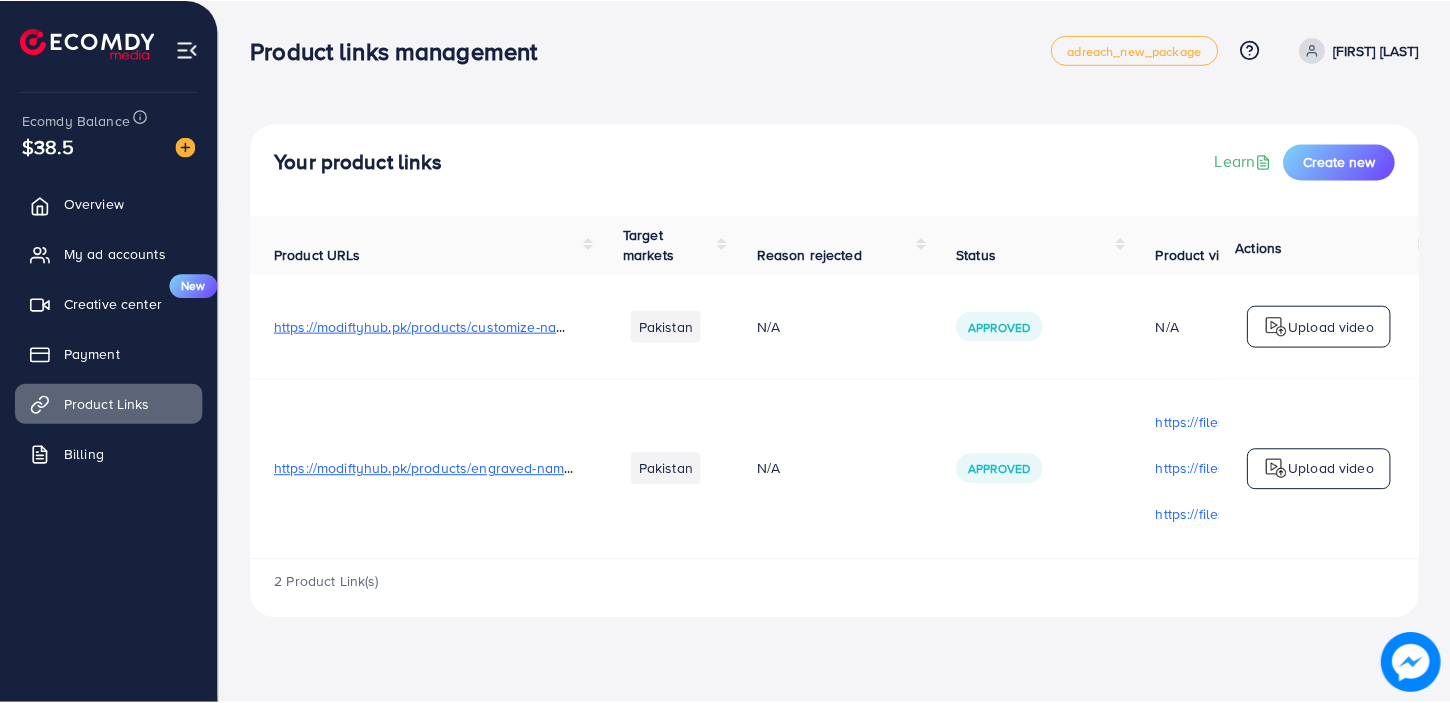 scroll, scrollTop: 611, scrollLeft: 0, axis: vertical 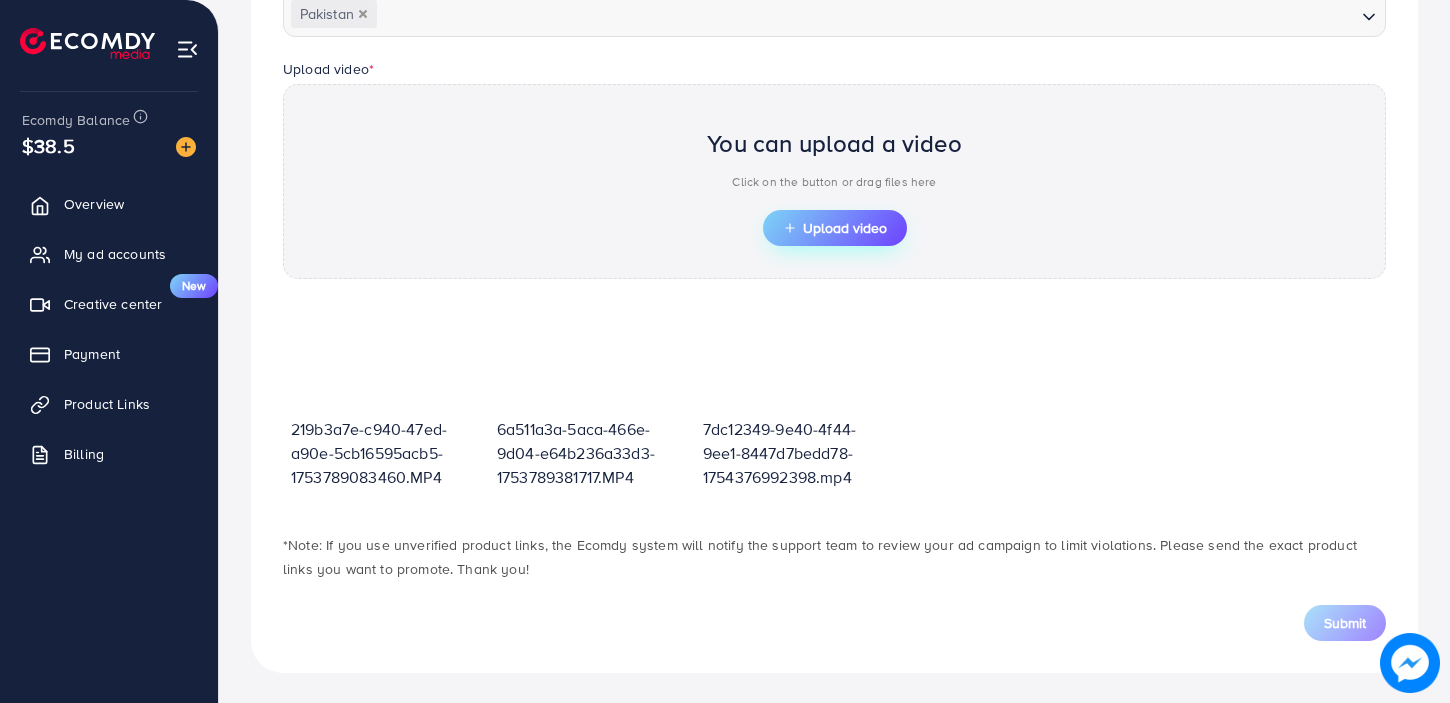 click on "Upload video" at bounding box center (835, 228) 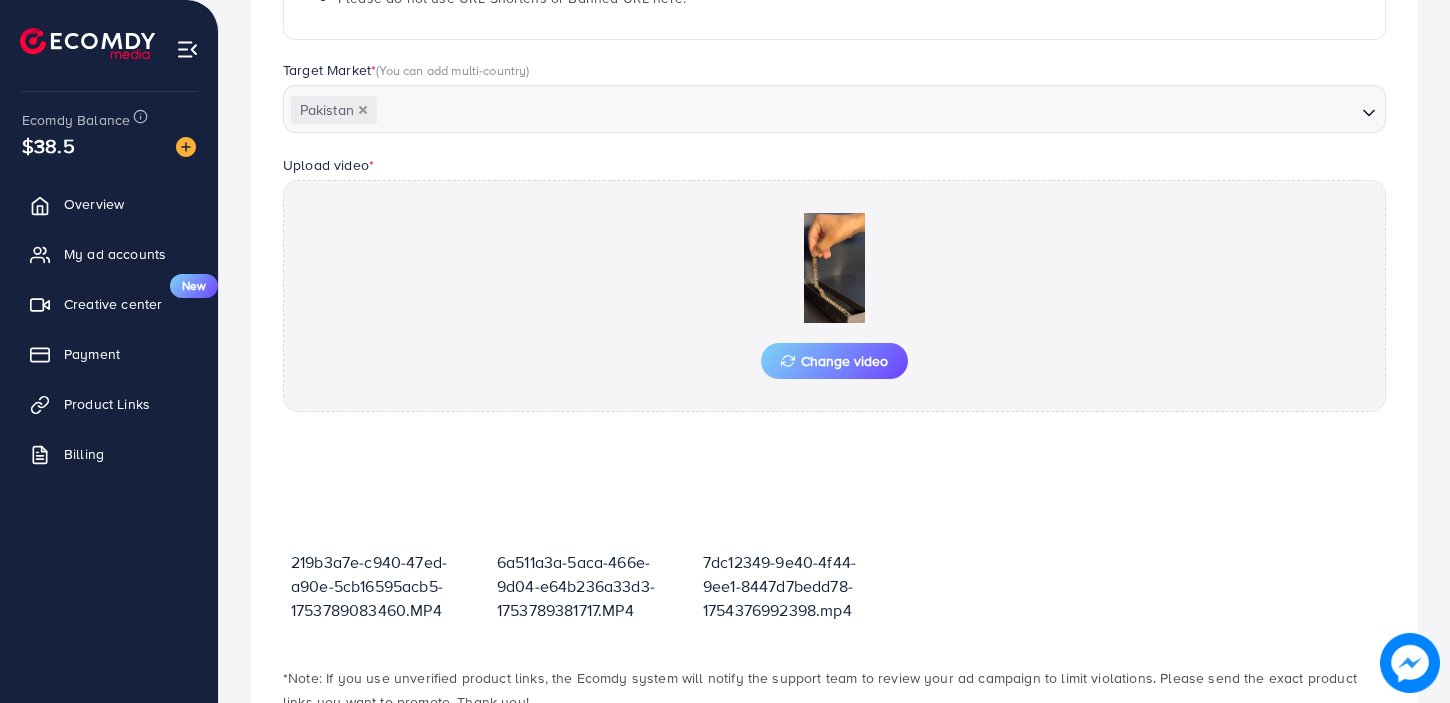 scroll, scrollTop: 611, scrollLeft: 0, axis: vertical 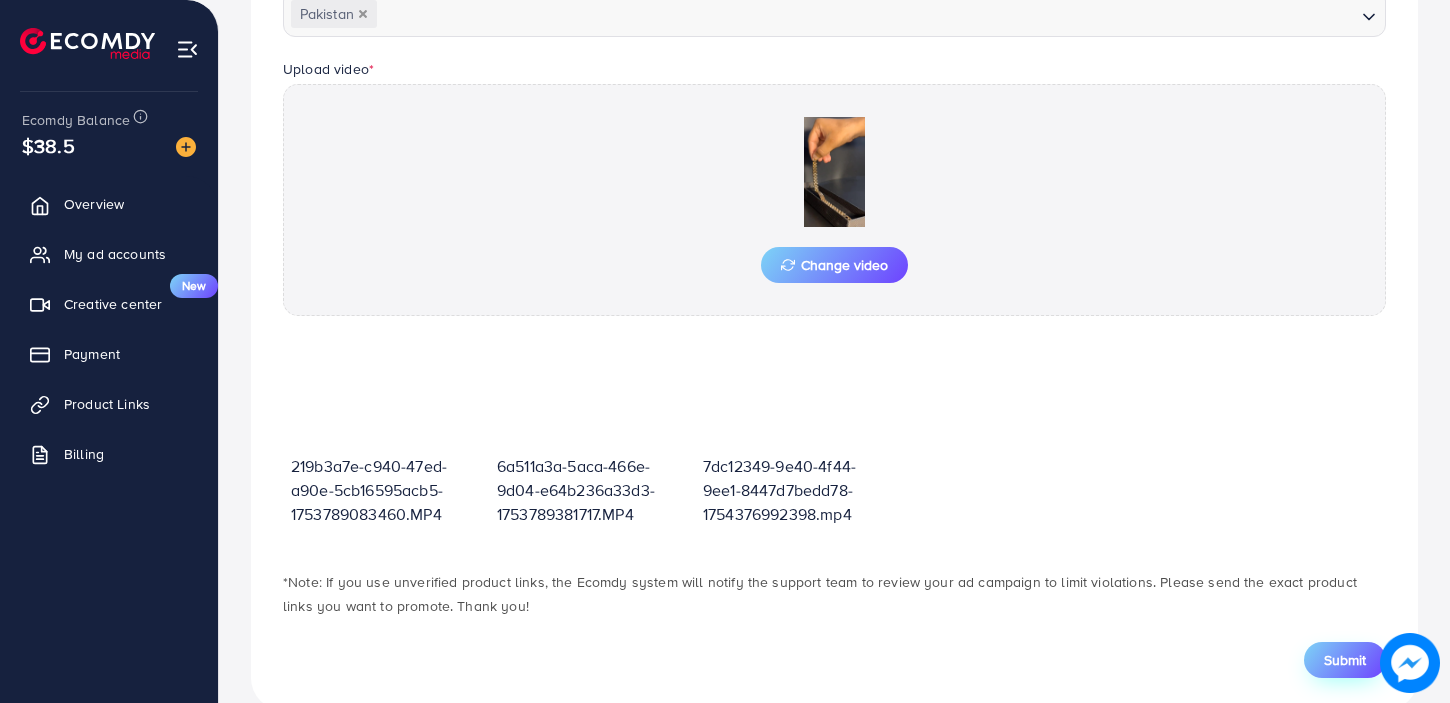 click on "Submit" at bounding box center [1345, 660] 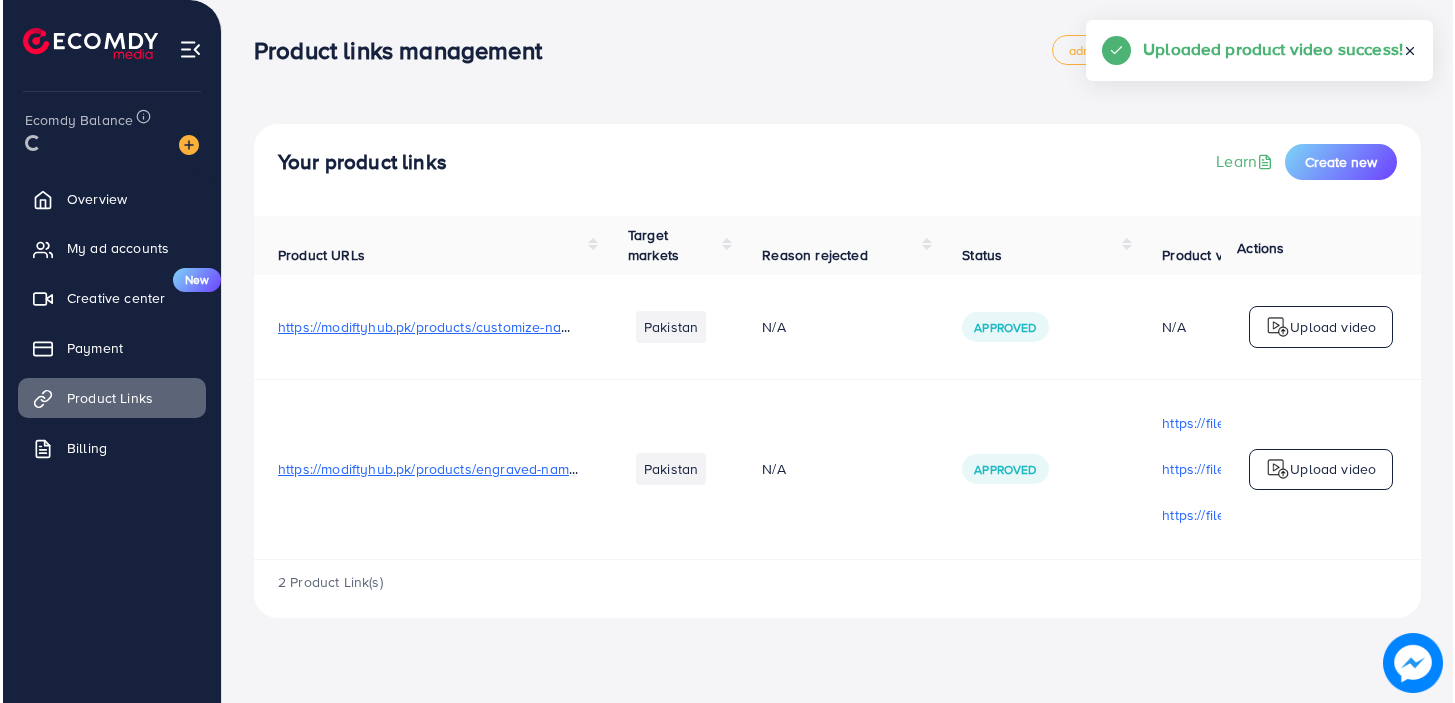 scroll, scrollTop: 0, scrollLeft: 0, axis: both 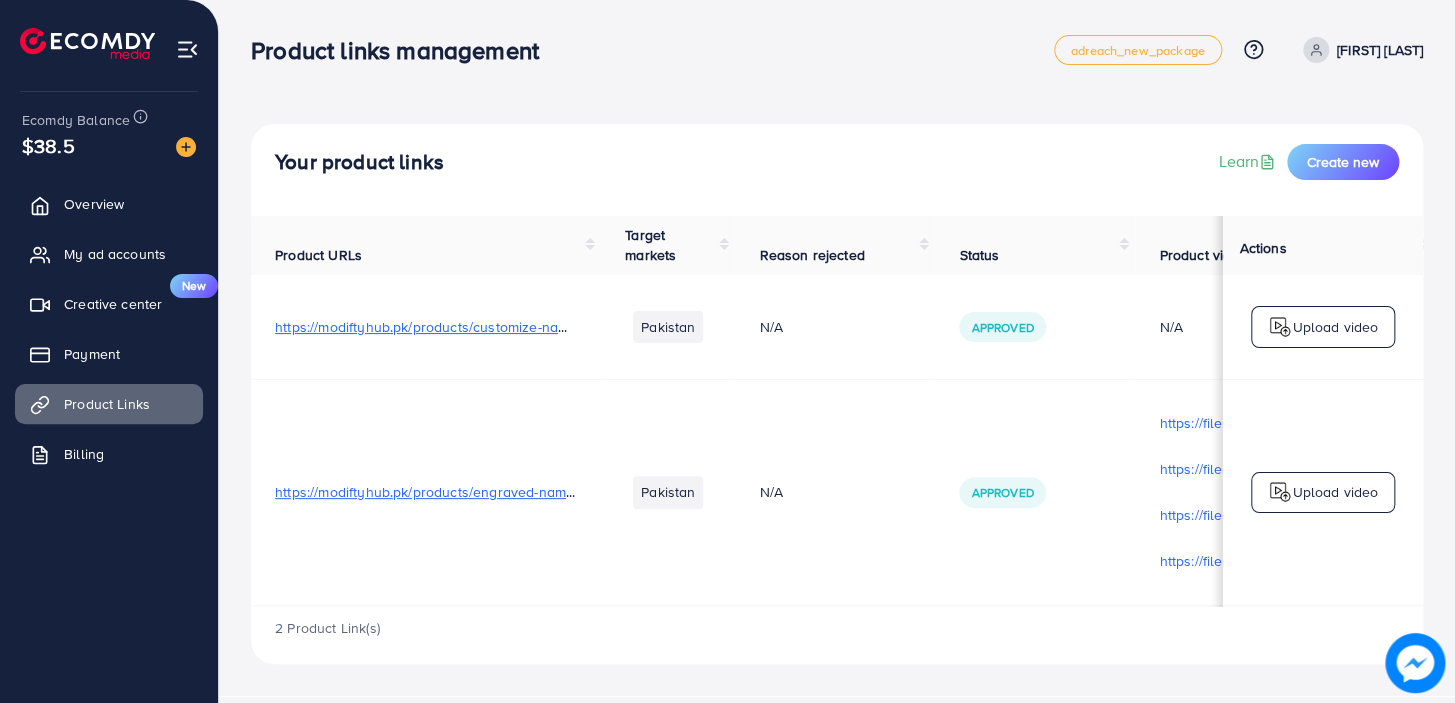 click on "Approved" at bounding box center (1035, 492) 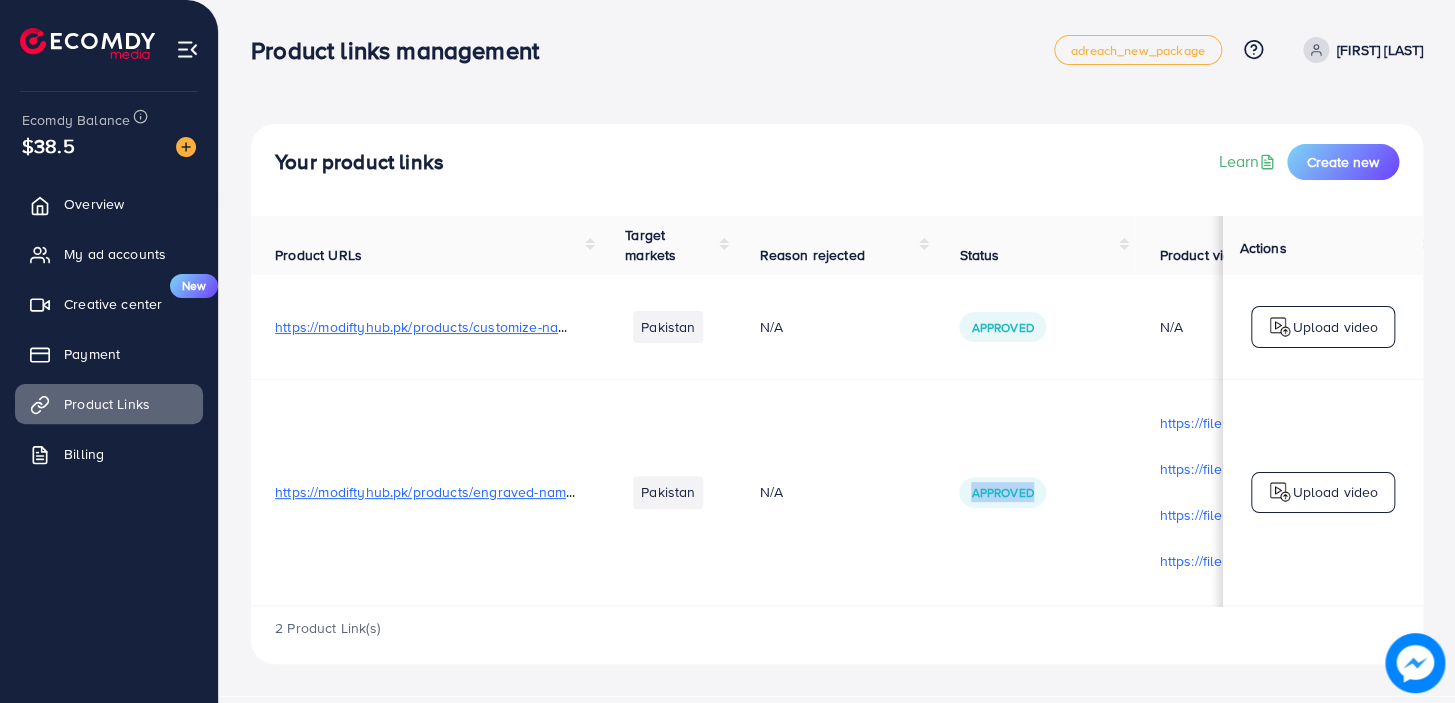 click on "Approved" at bounding box center [1035, 492] 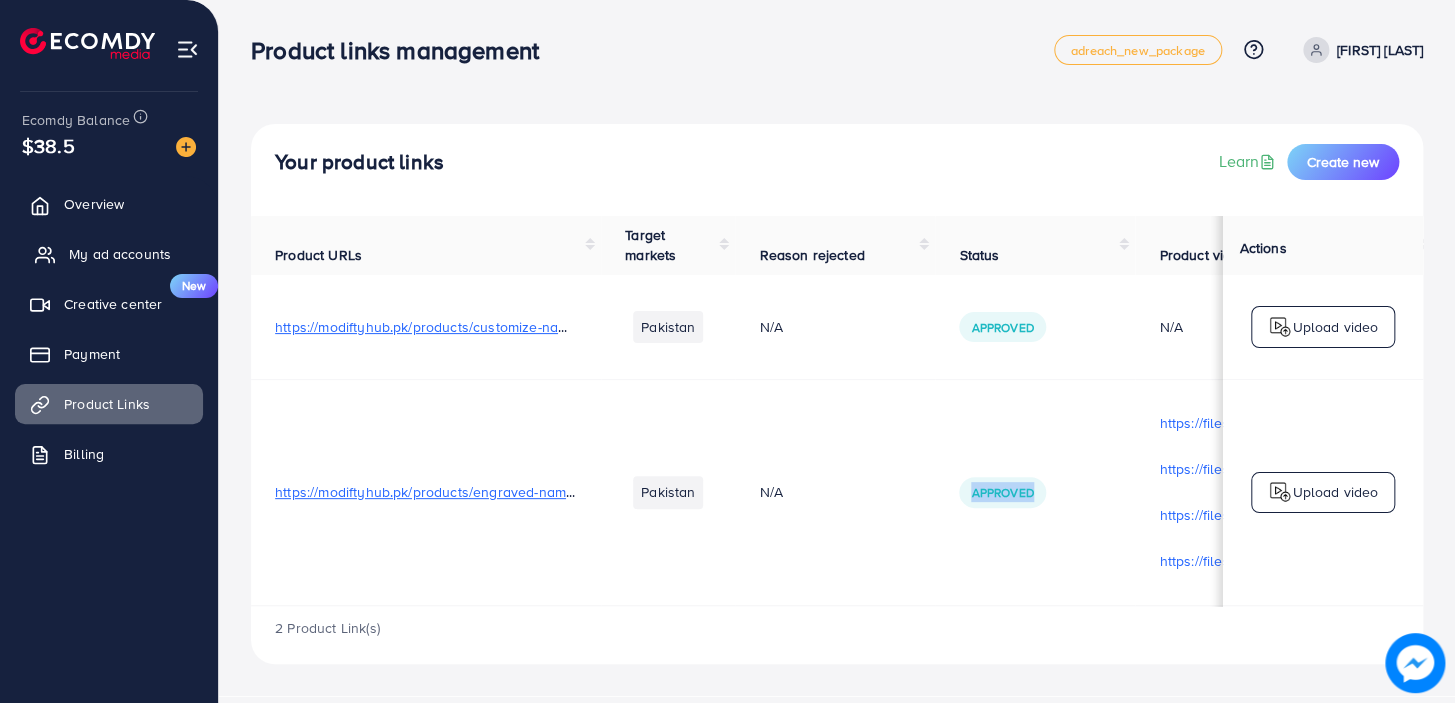 click on "My ad accounts" at bounding box center (120, 254) 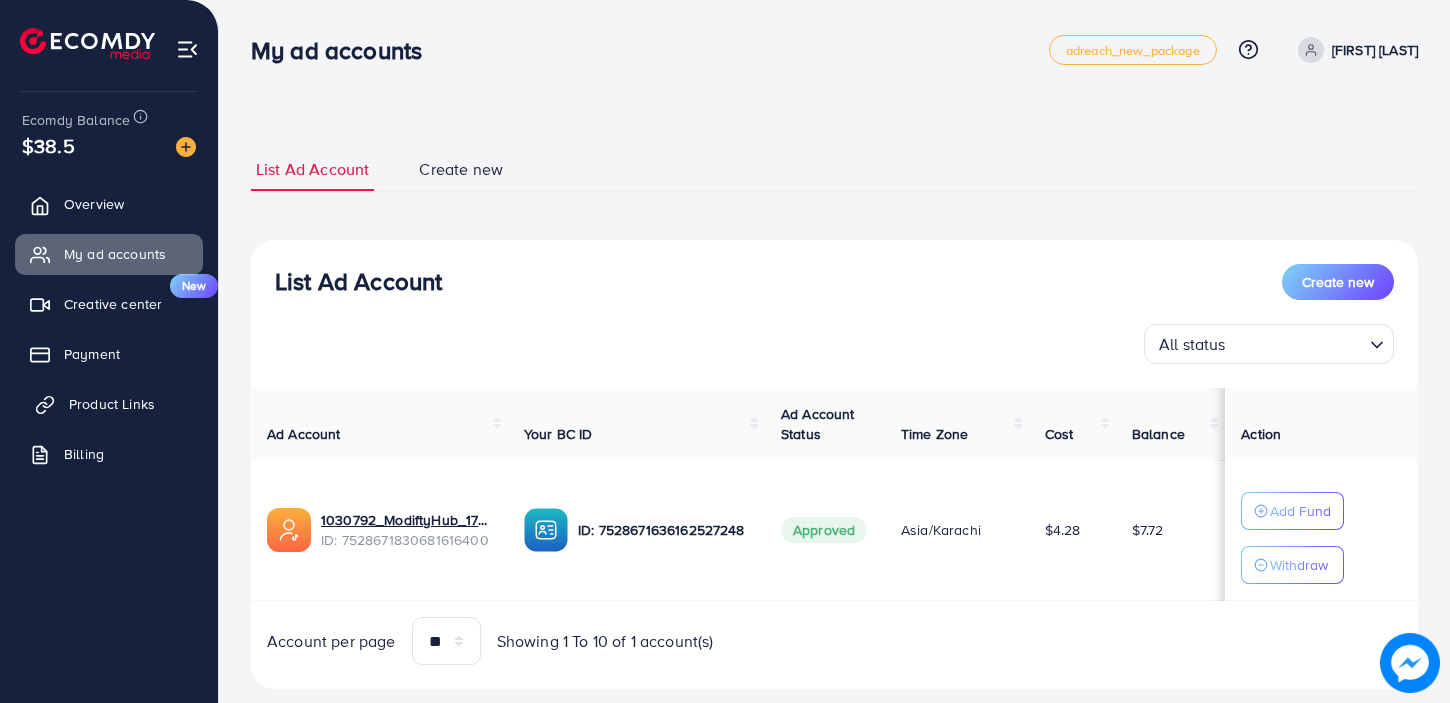 click on "Product Links" at bounding box center (109, 404) 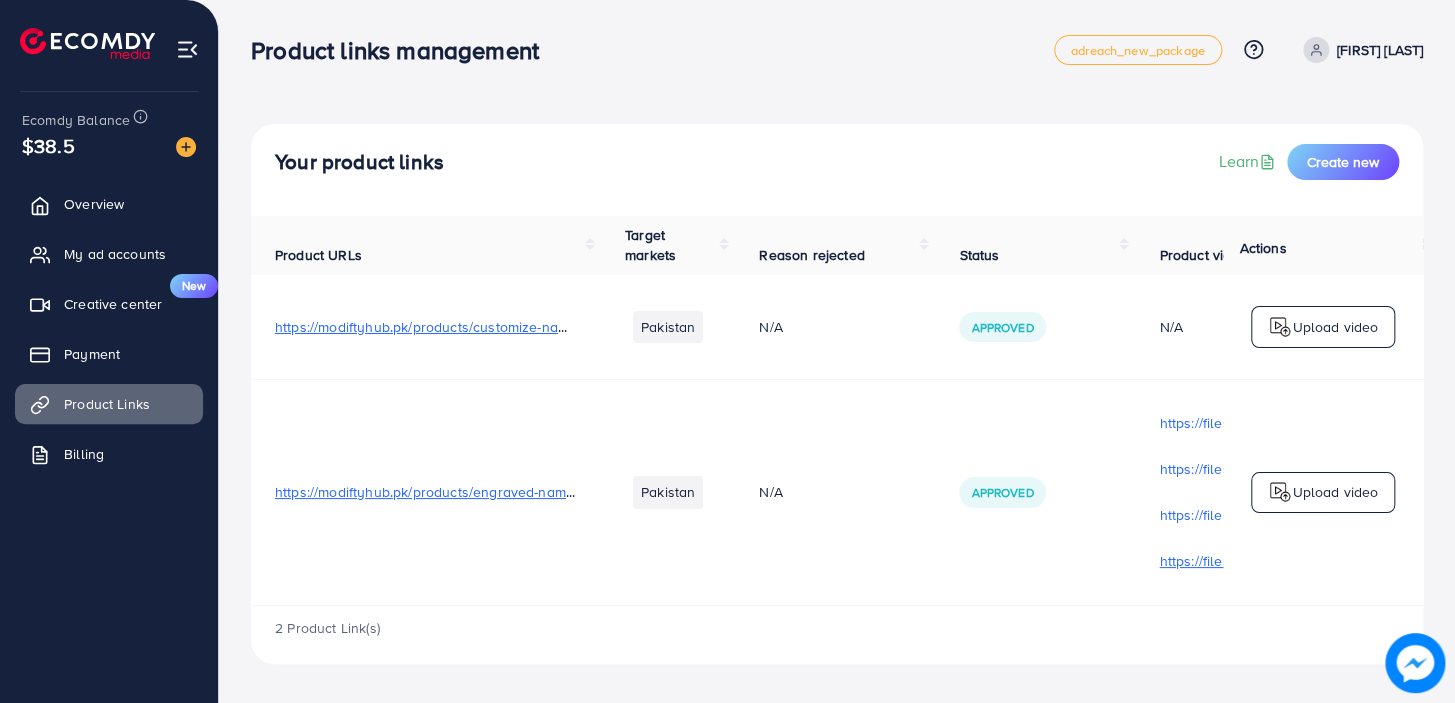click on "https://files.ecomdy.com/videos/3ef91134-01d0-49c5-850b-455342ebea32-1754388409447.mp4" at bounding box center [1285, 561] 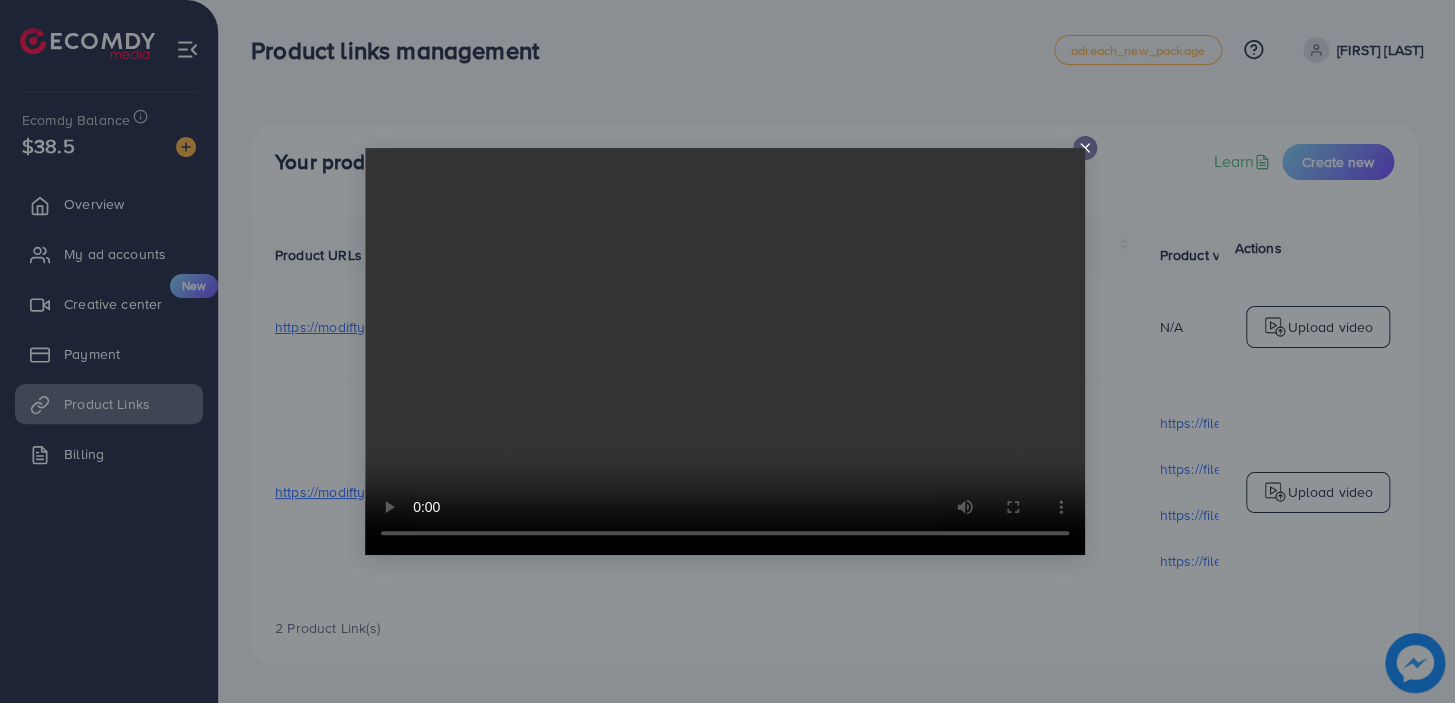 click at bounding box center [727, 351] 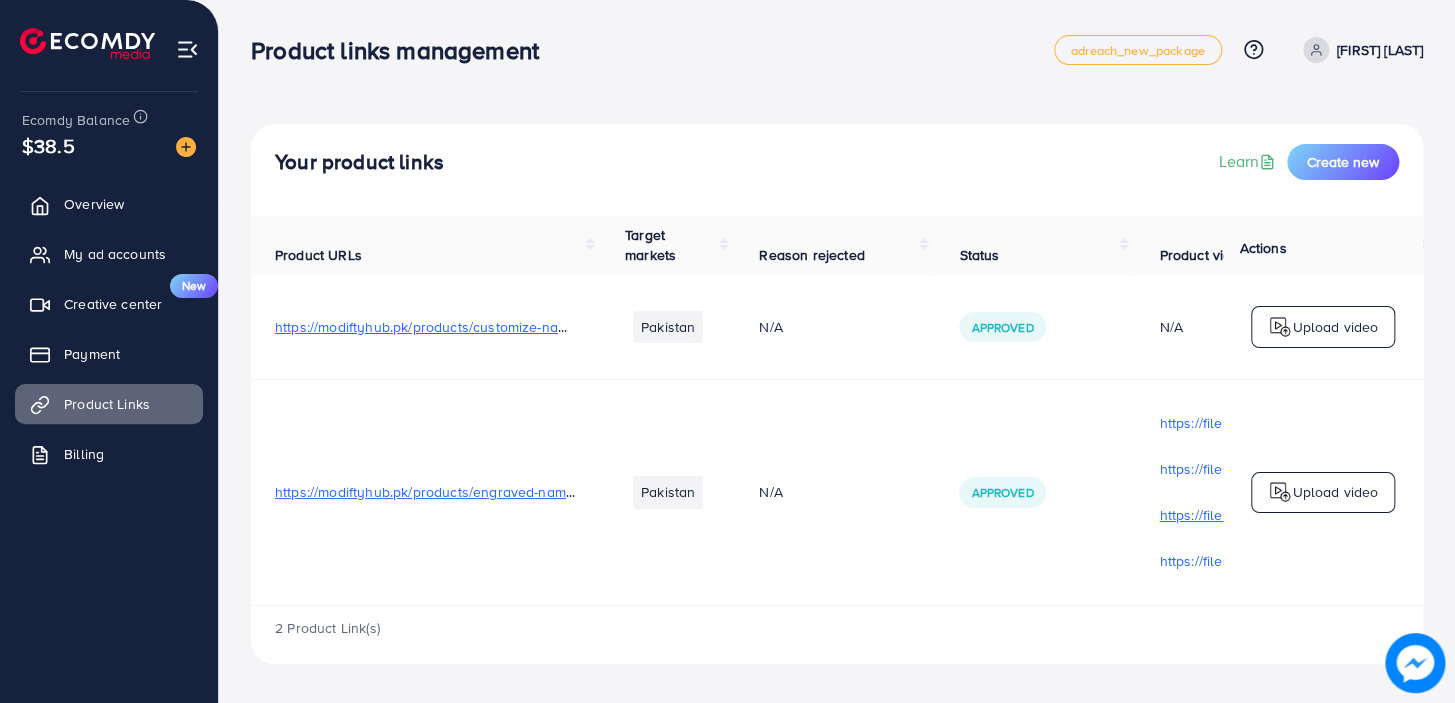 click on "https://files.ecomdy.com/videos/7dc12349-9e40-4f44-9ee1-8447d7bedd78-1754376992398.mp4" at bounding box center (1285, 515) 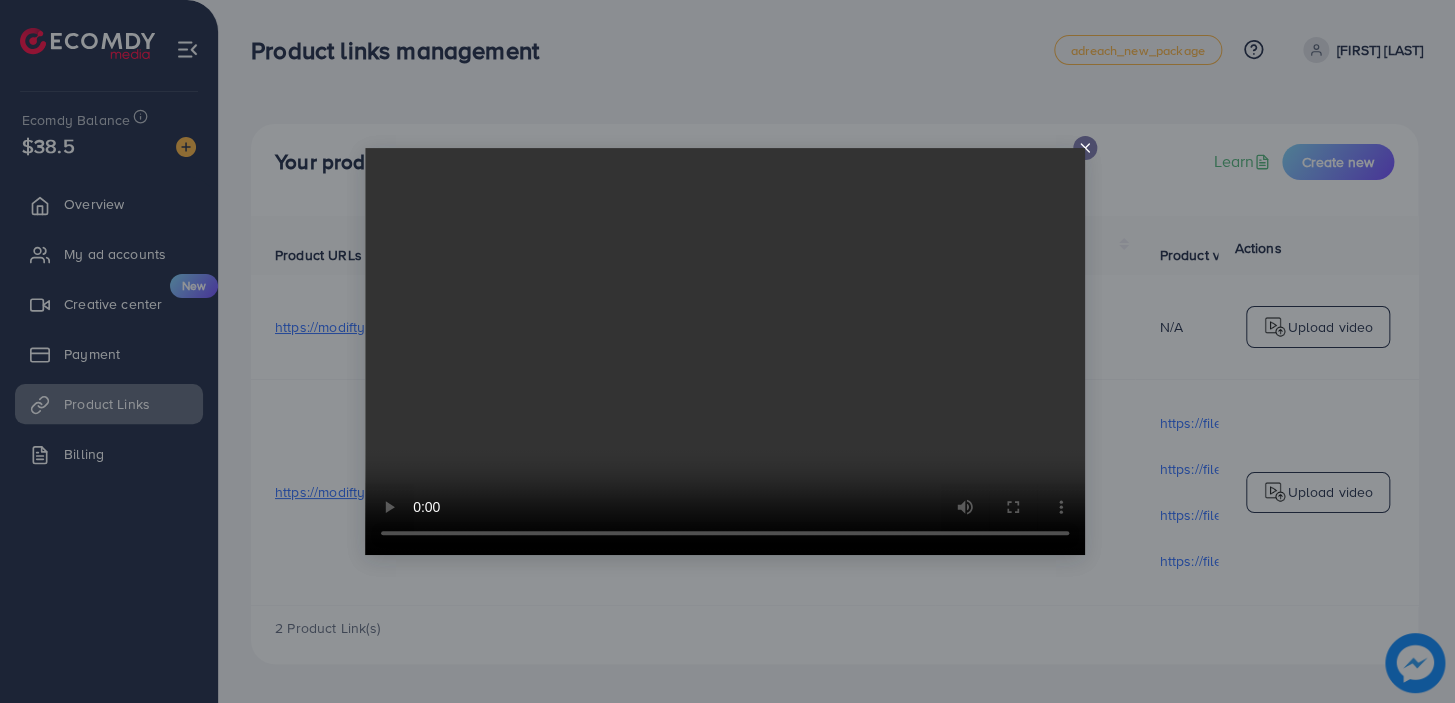 click at bounding box center (727, 351) 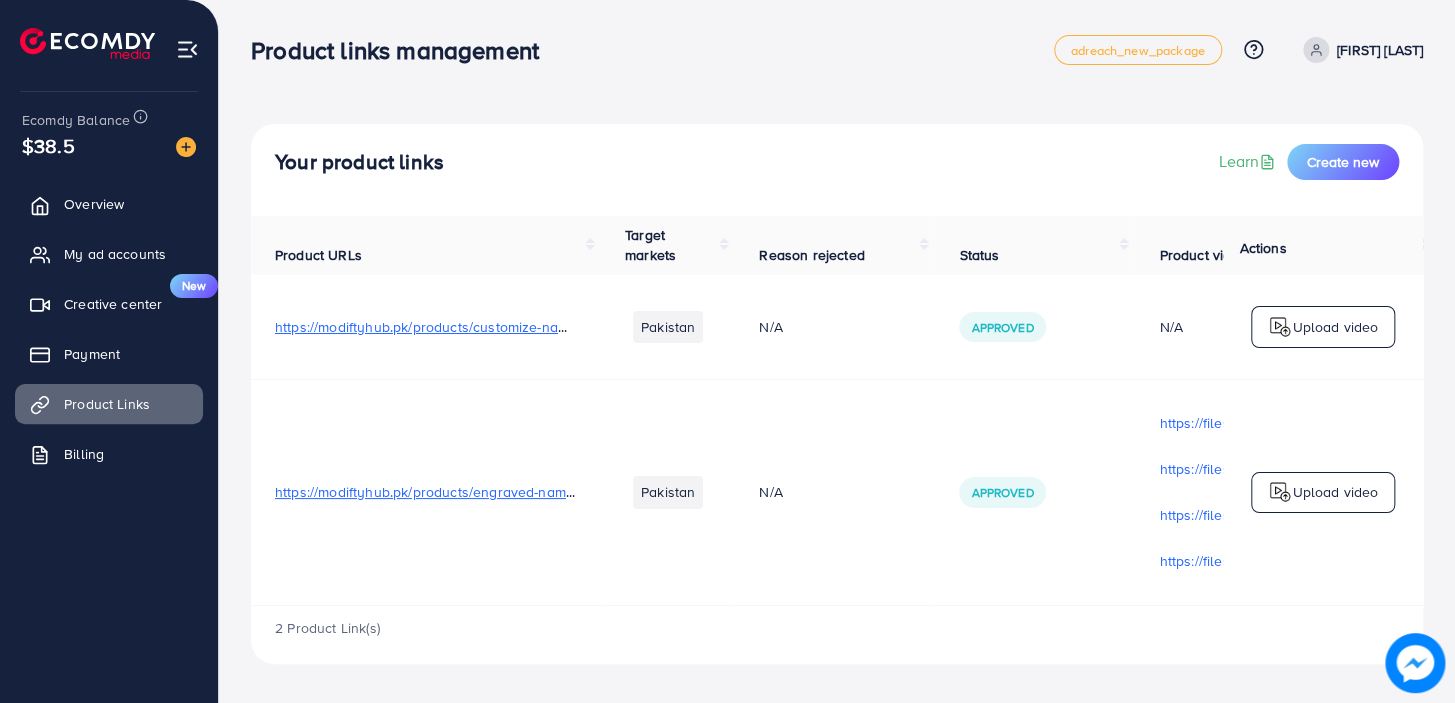 click on "https://files.ecomdy.com/videos/6a511a3a-5aca-466e-9d04-e64b236a33d3-1753789381717.MP4" at bounding box center (1285, 469) 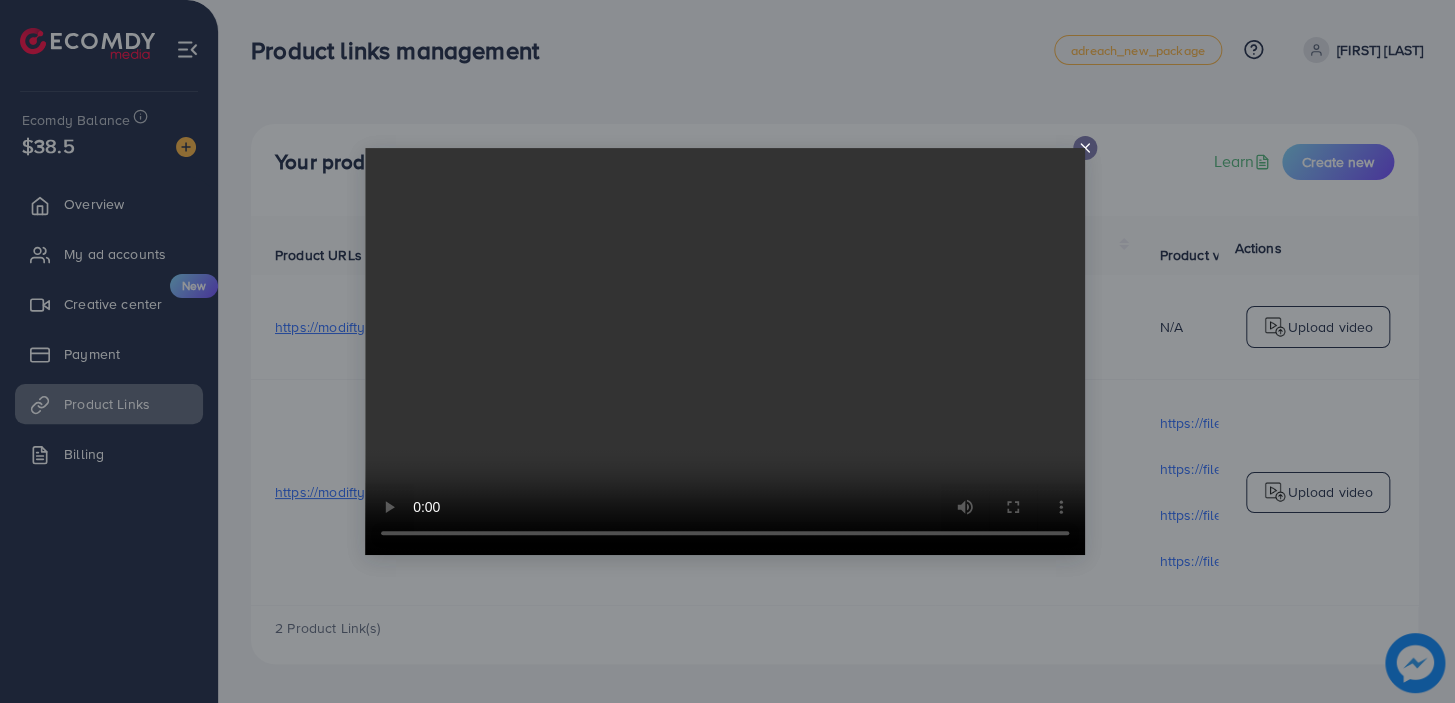 click at bounding box center [725, 351] 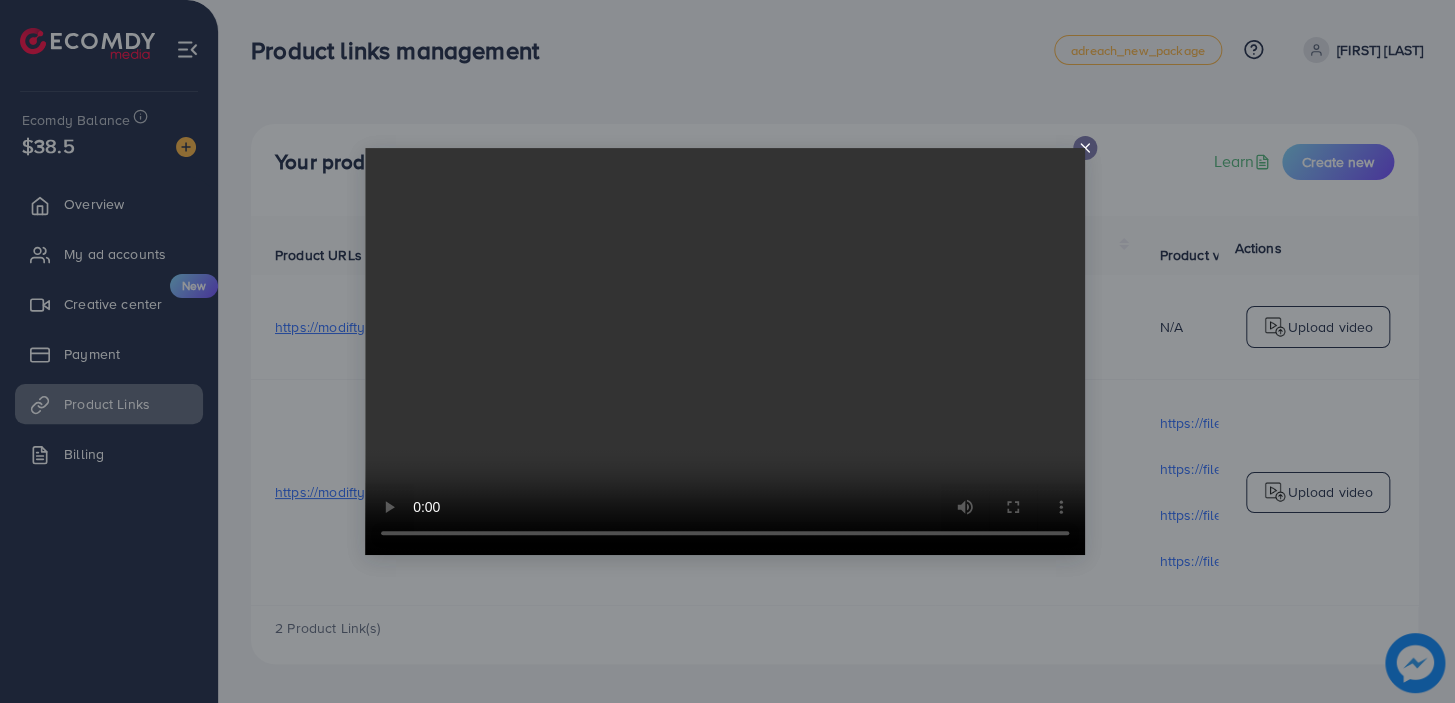 click 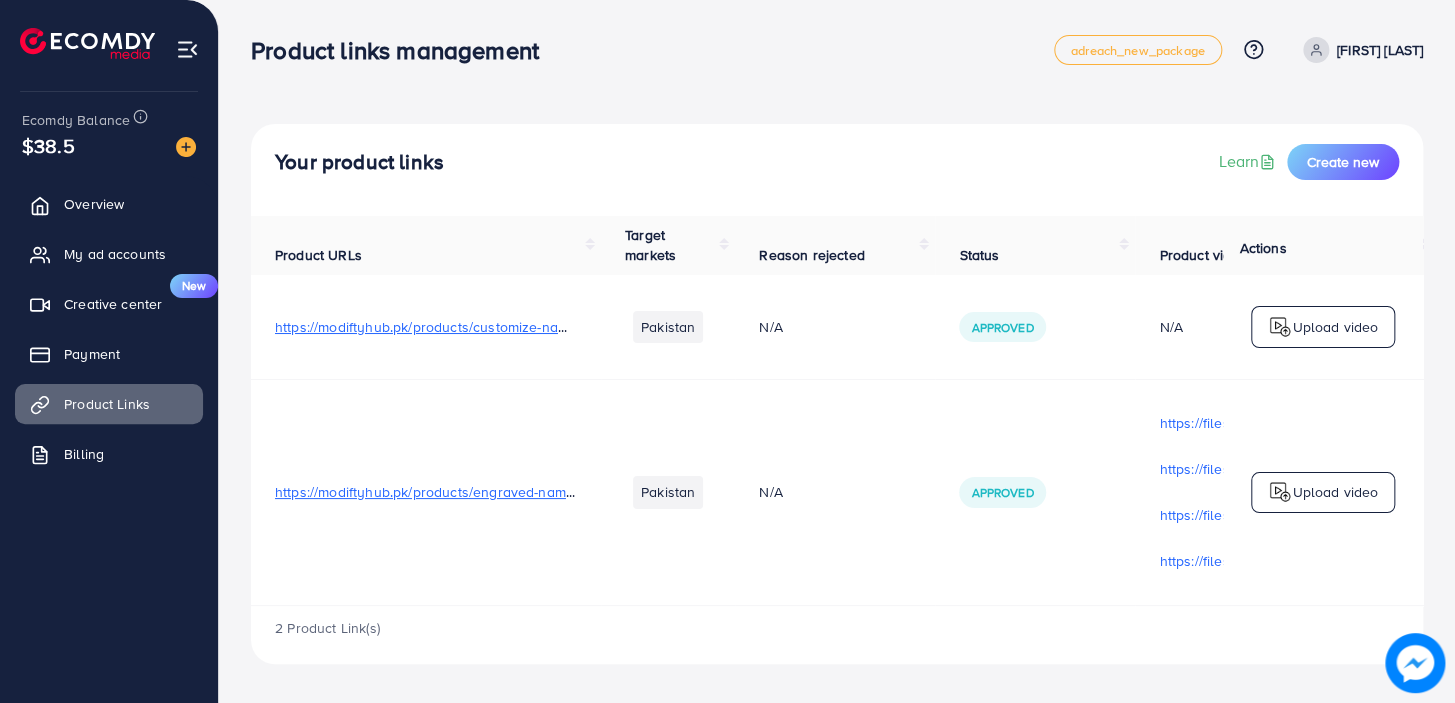 click on "https://modiftyhub.pk/products/engraved-name-bracelet" at bounding box center (453, 492) 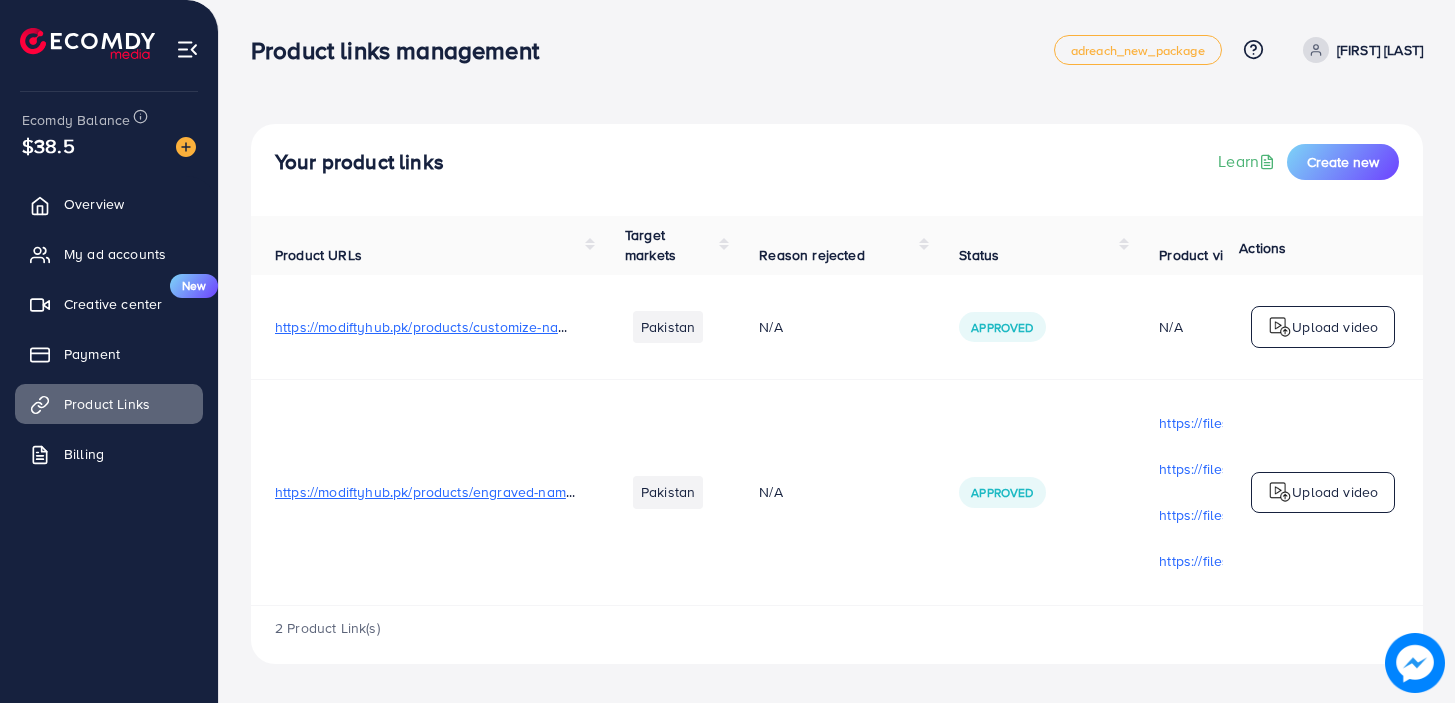 scroll, scrollTop: 0, scrollLeft: 0, axis: both 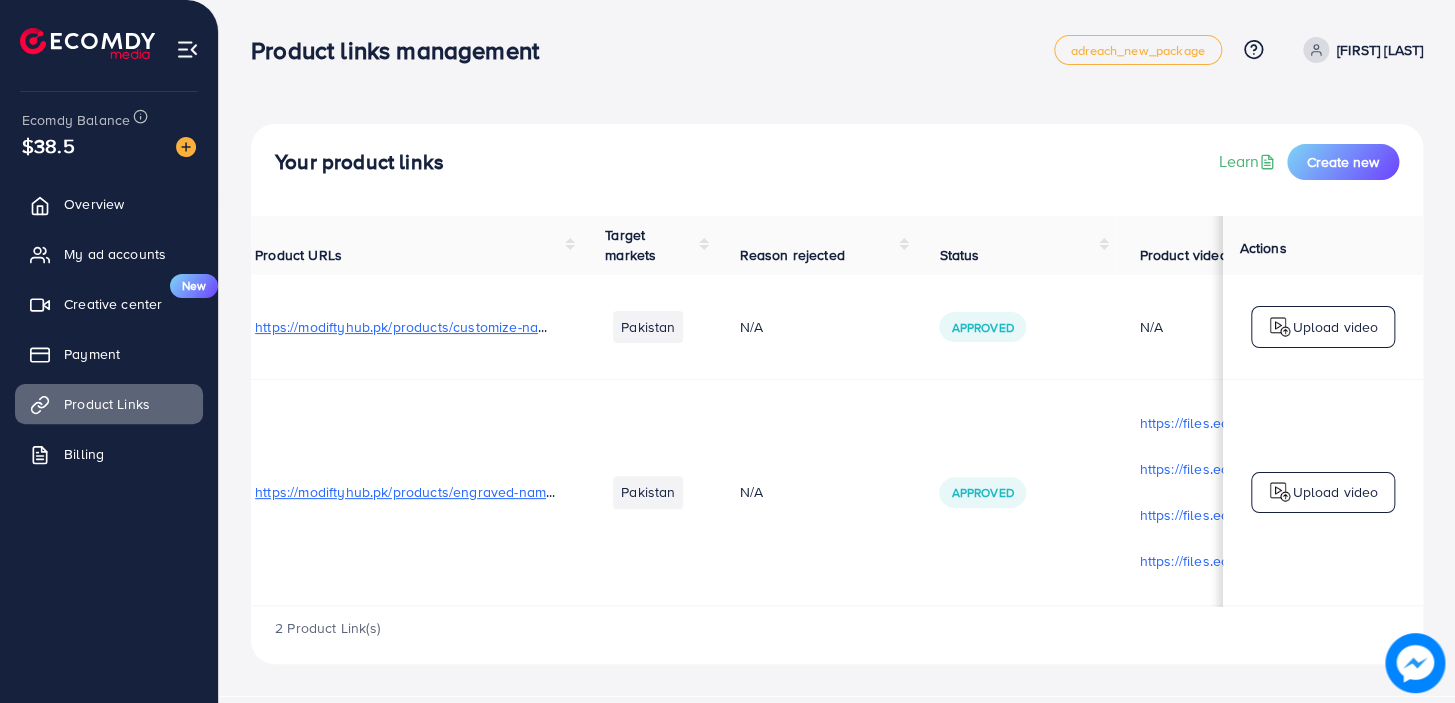 click on "Approved" at bounding box center [1015, 492] 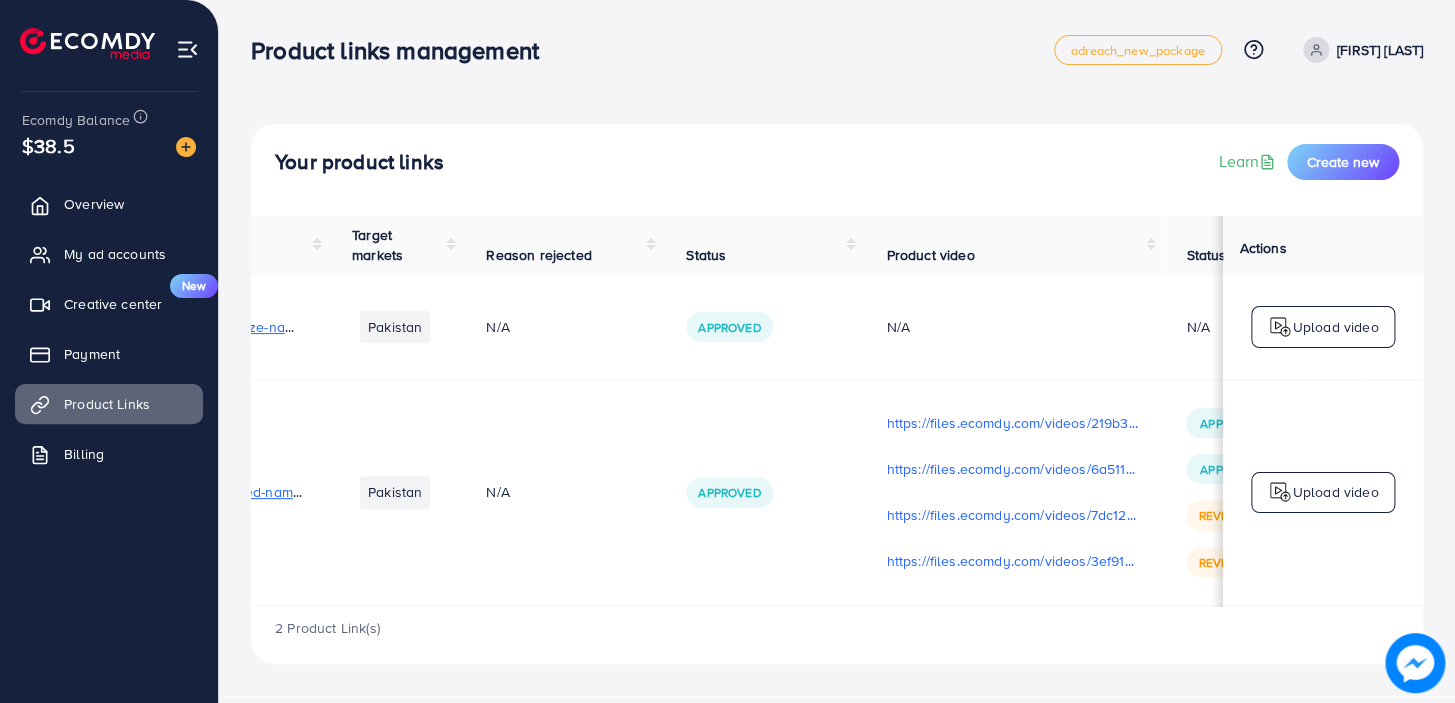 scroll, scrollTop: 0, scrollLeft: 416, axis: horizontal 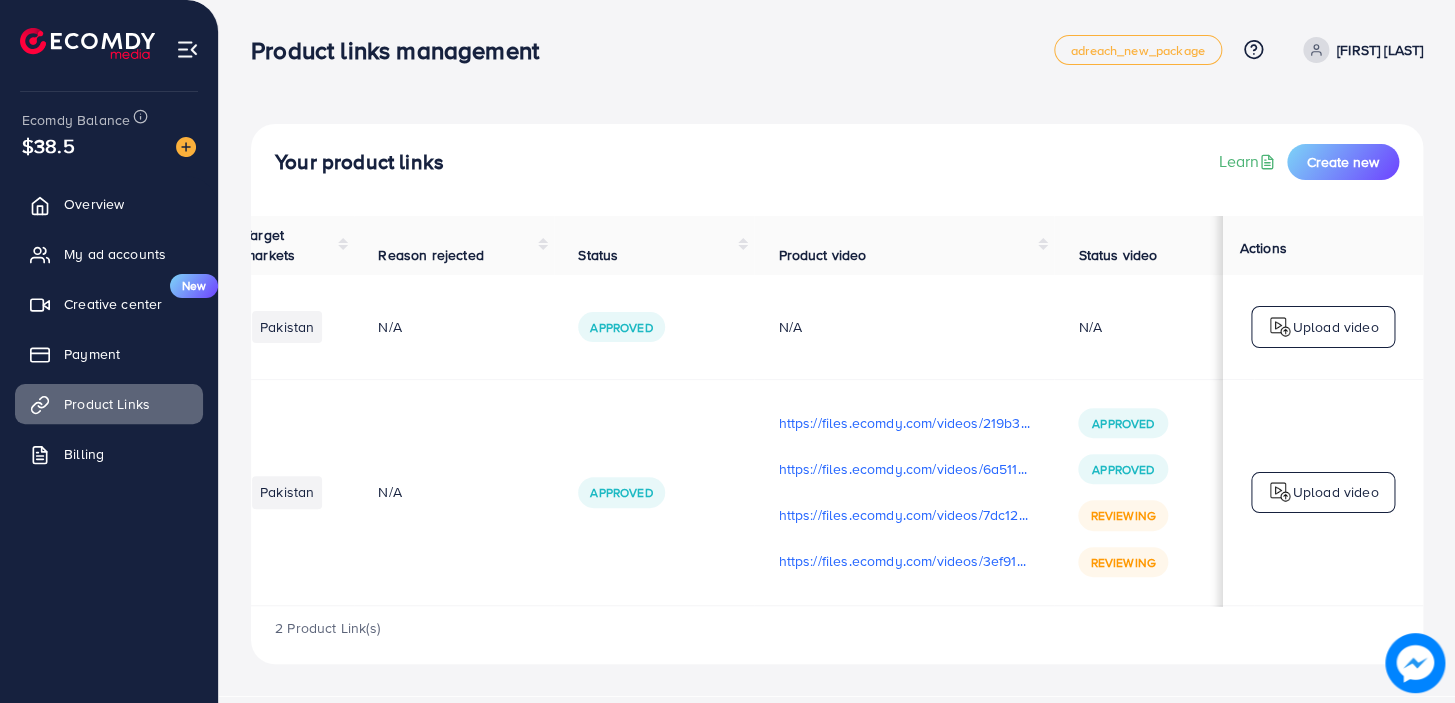 drag, startPoint x: 976, startPoint y: 519, endPoint x: 573, endPoint y: 518, distance: 403.00125 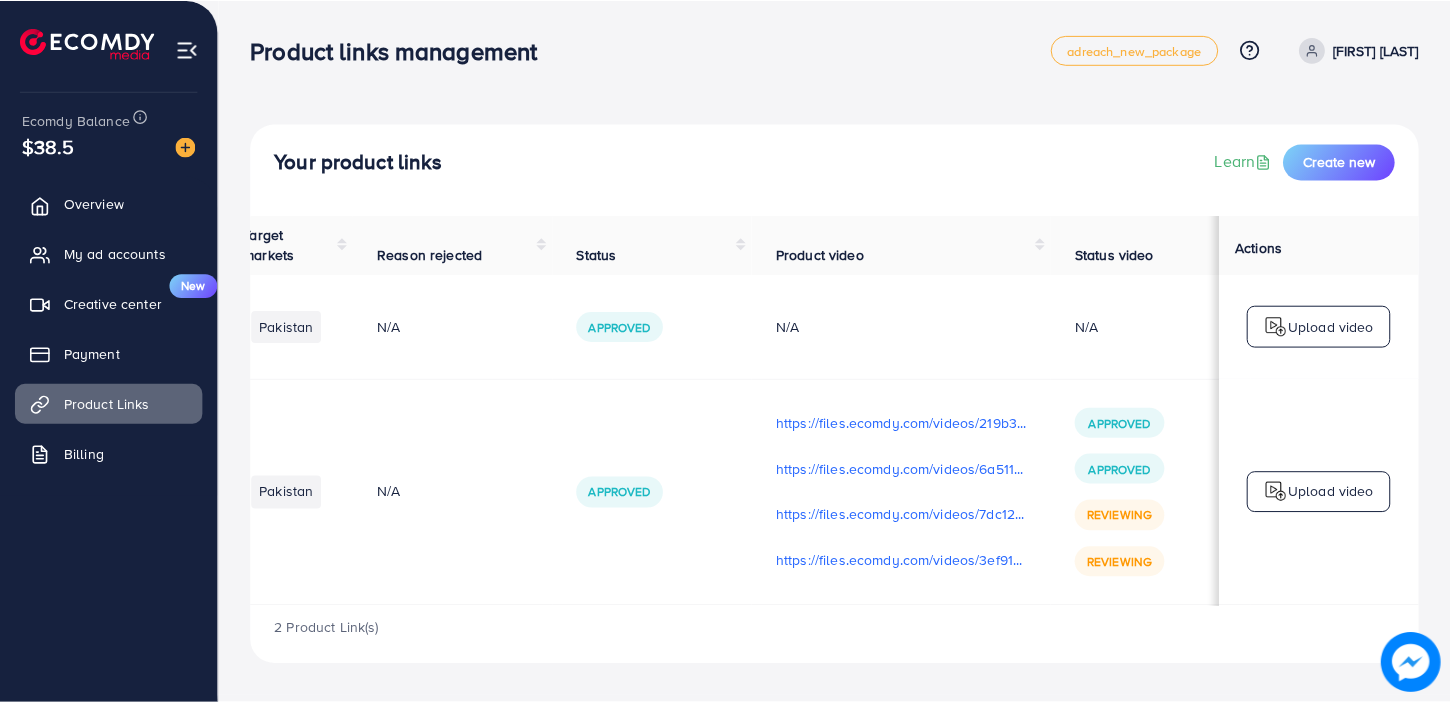scroll, scrollTop: 611, scrollLeft: 0, axis: vertical 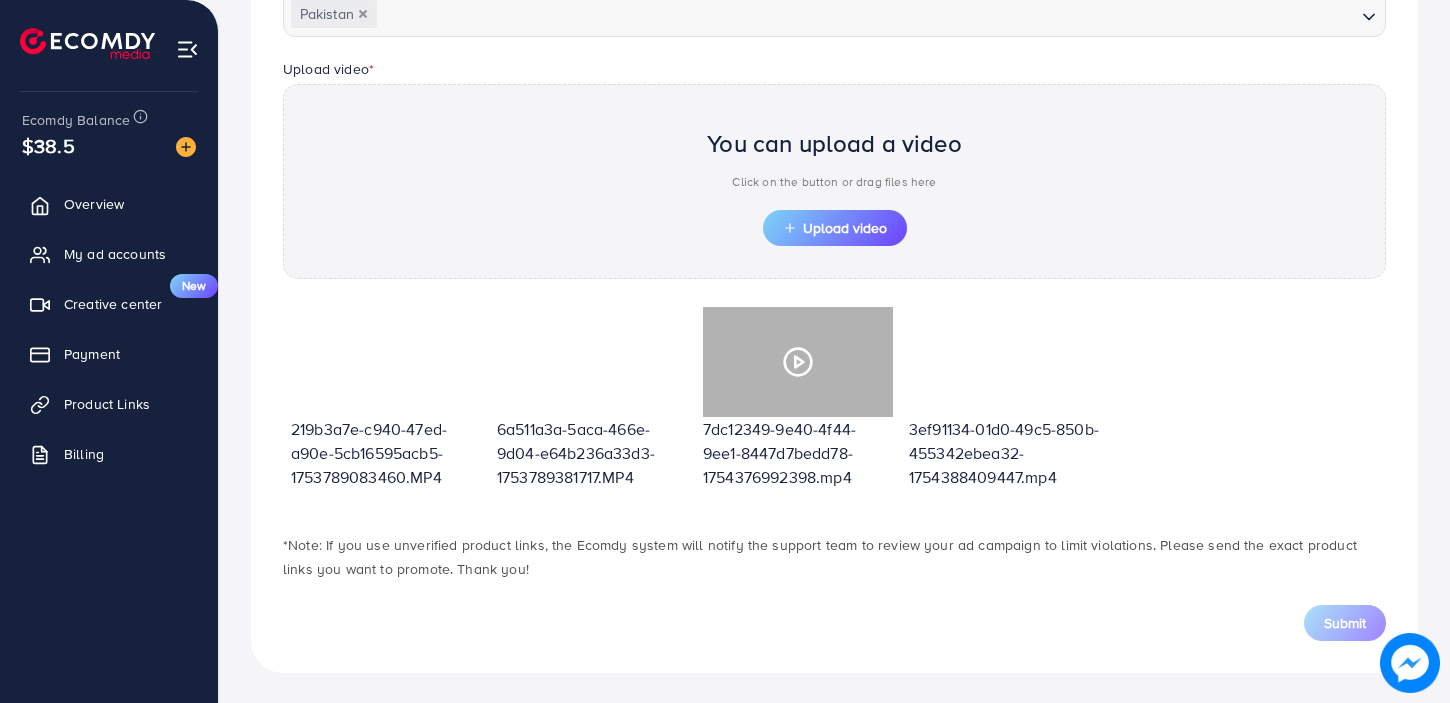 drag, startPoint x: 823, startPoint y: 362, endPoint x: 613, endPoint y: 72, distance: 358.05026 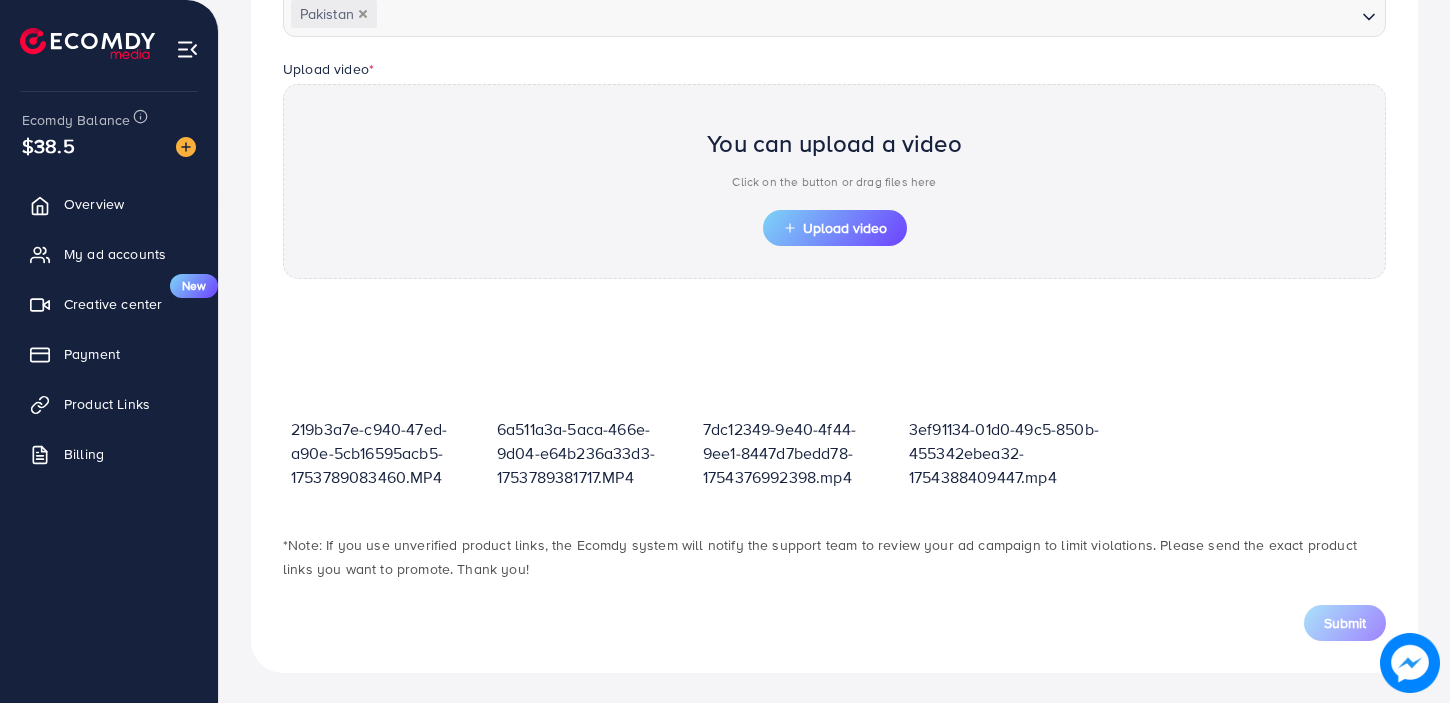drag, startPoint x: 570, startPoint y: 373, endPoint x: 546, endPoint y: 451, distance: 81.608826 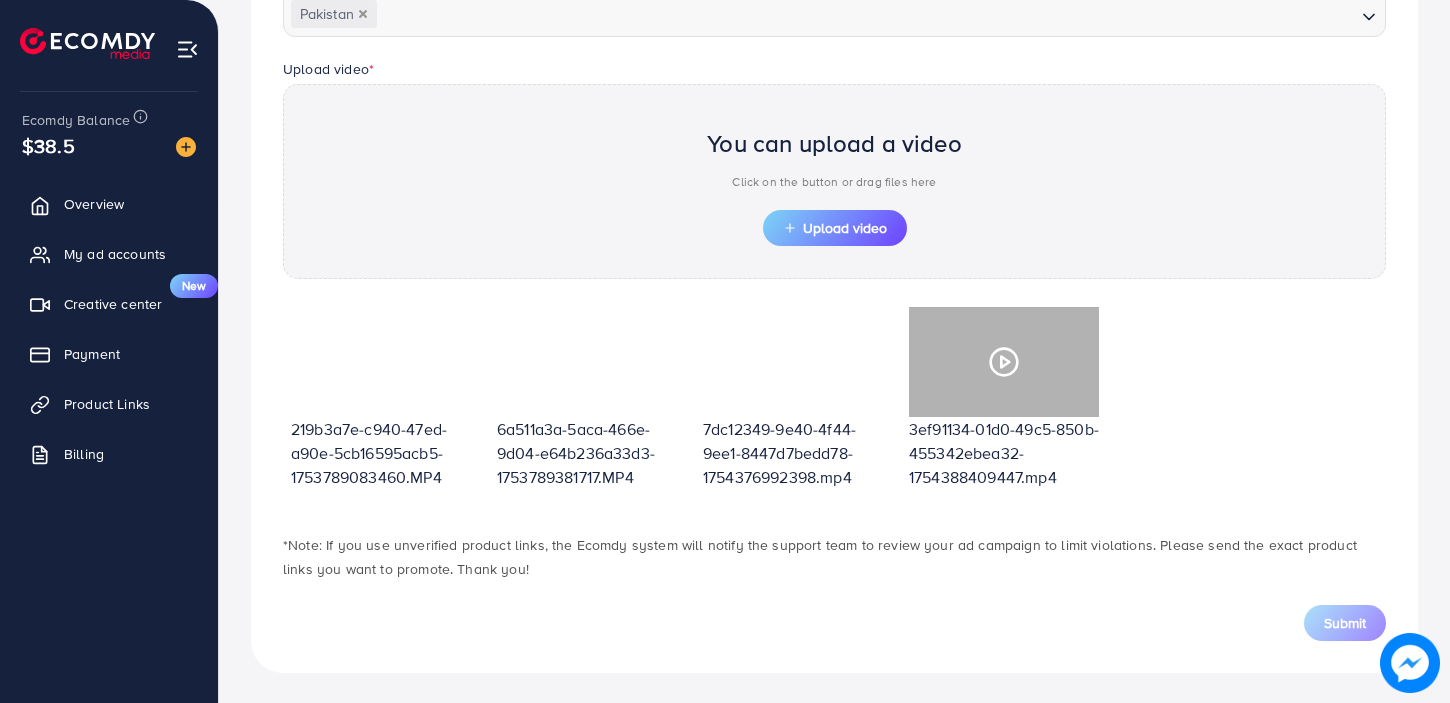 click at bounding box center [1004, 362] 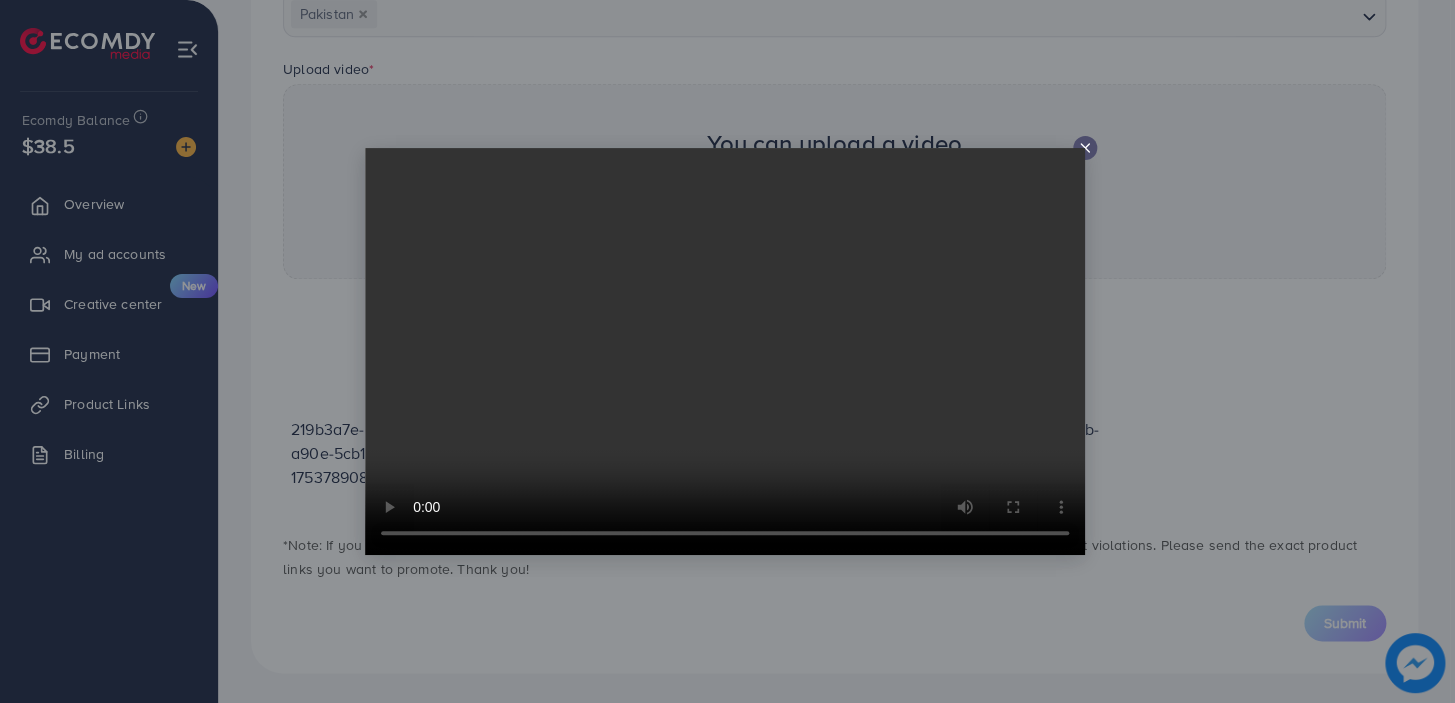 click at bounding box center (725, 351) 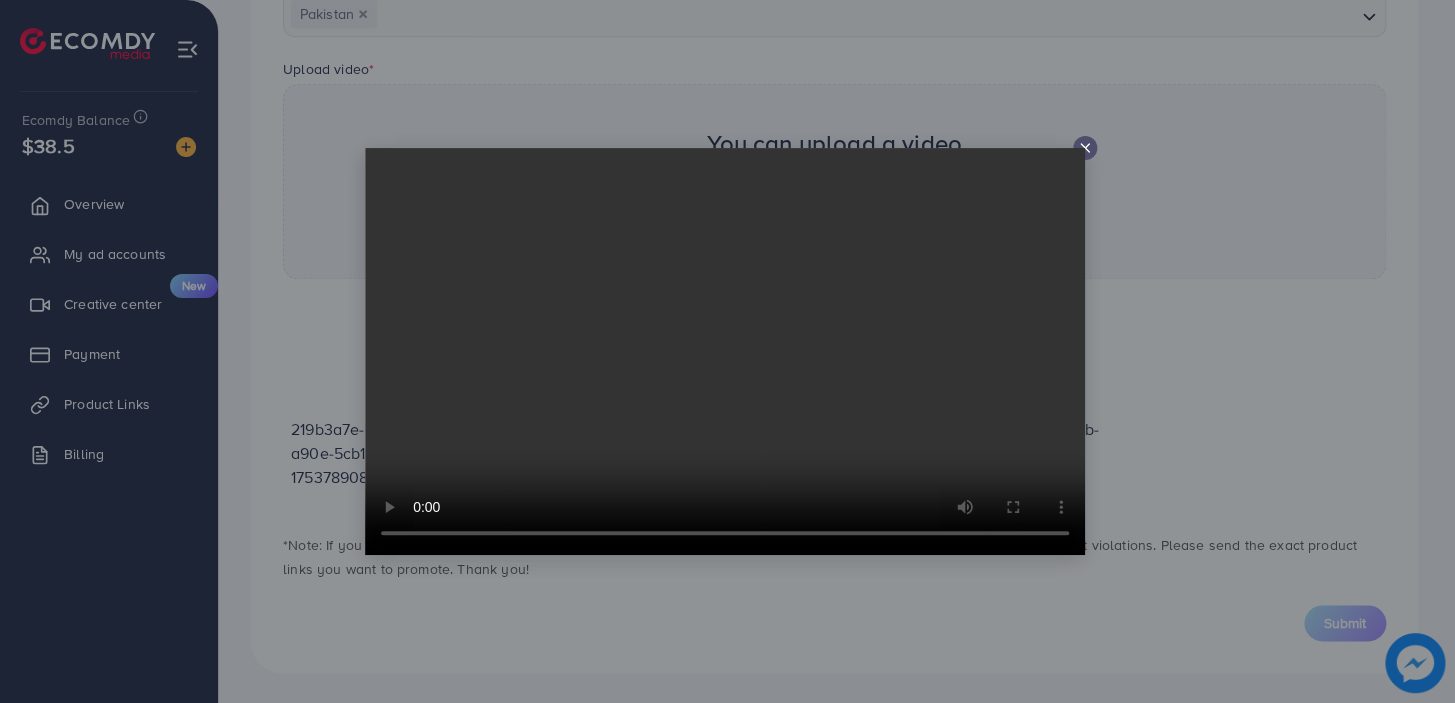 click 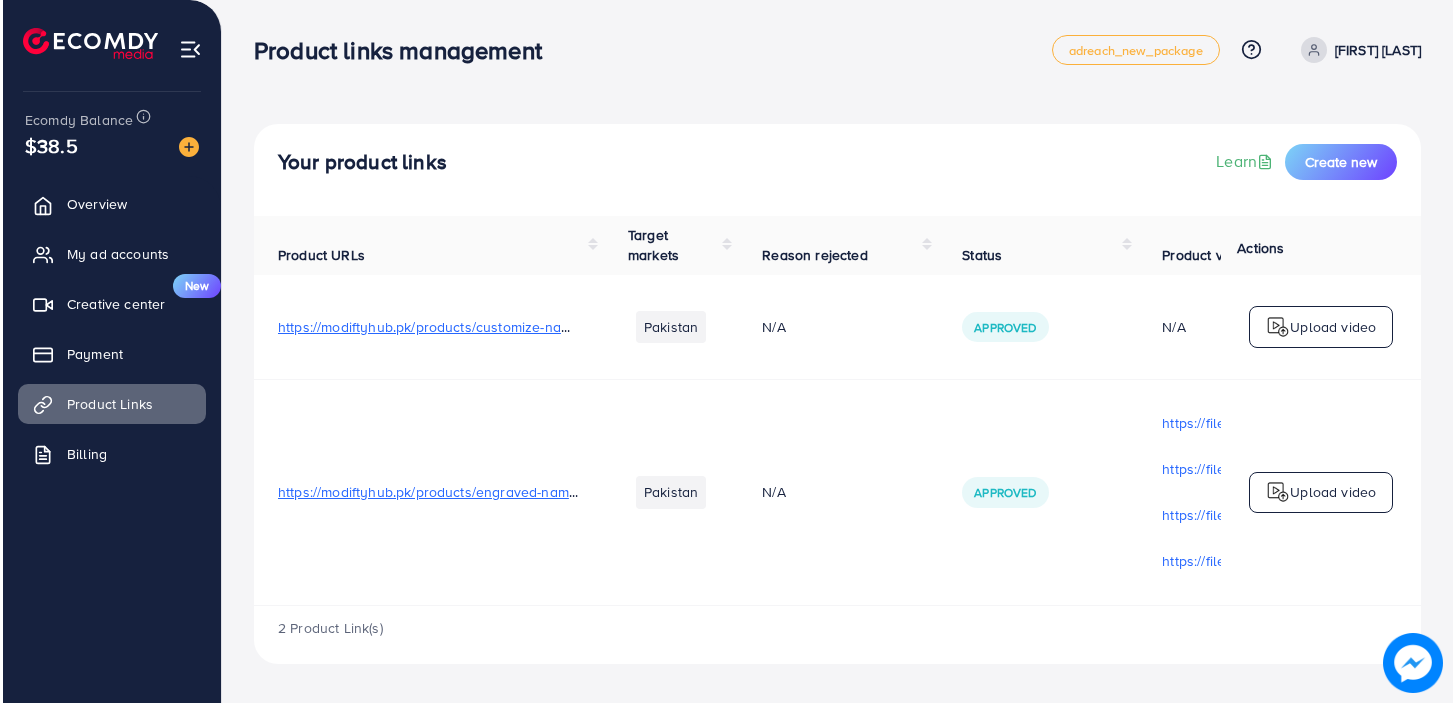 scroll, scrollTop: 0, scrollLeft: 0, axis: both 